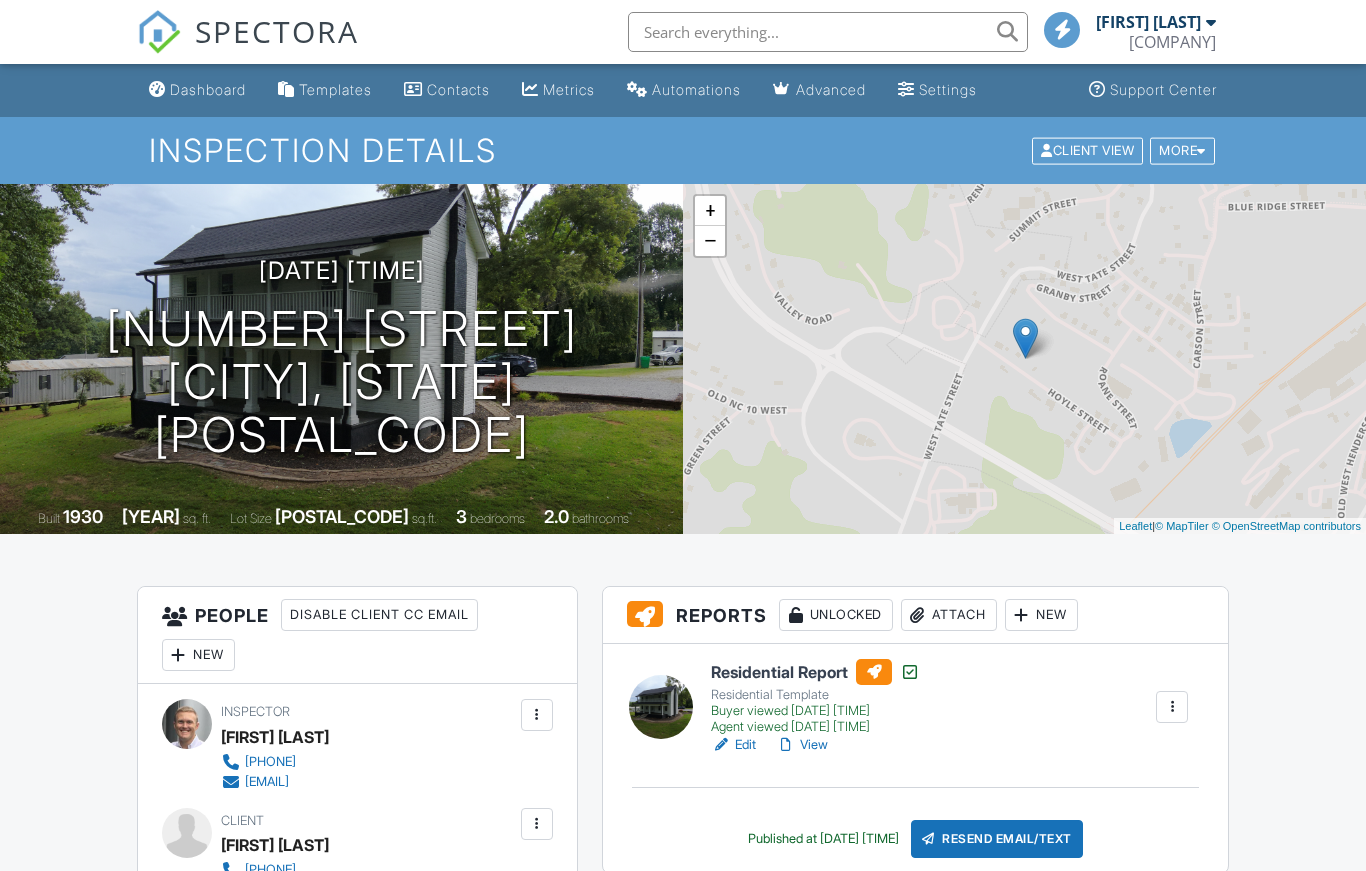 scroll, scrollTop: 0, scrollLeft: 0, axis: both 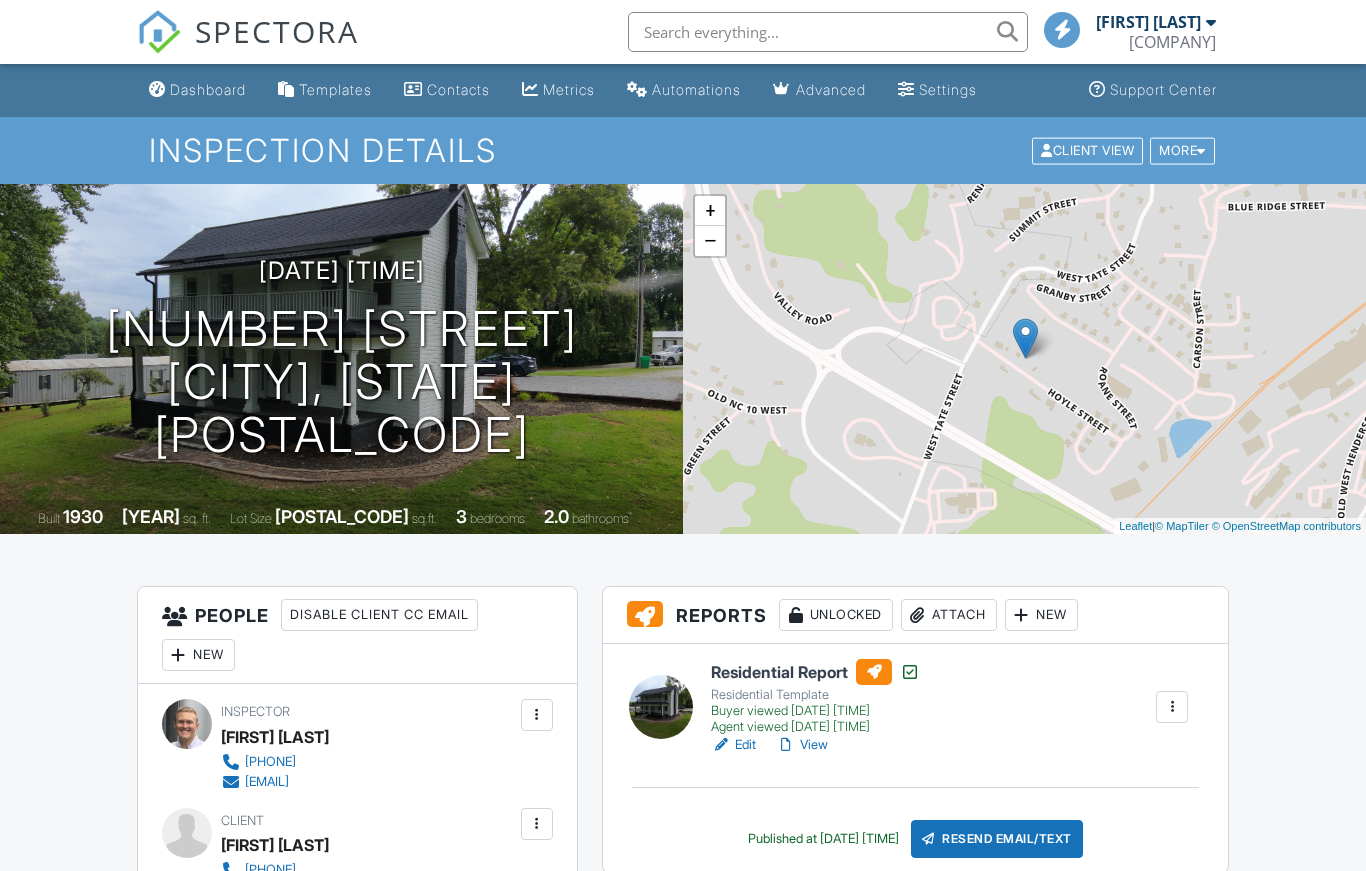 click at bounding box center (918, 615) 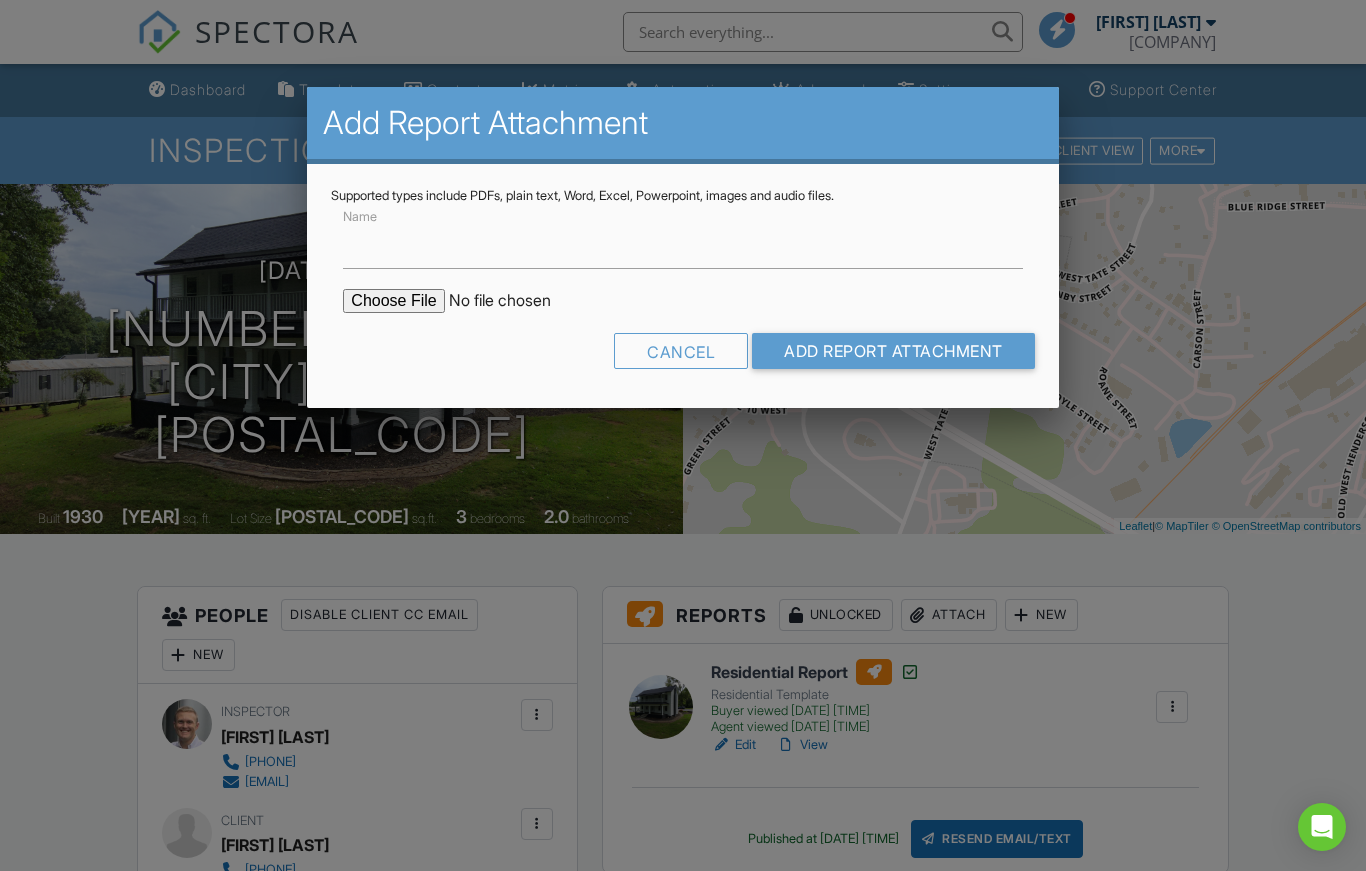 click at bounding box center [513, 301] 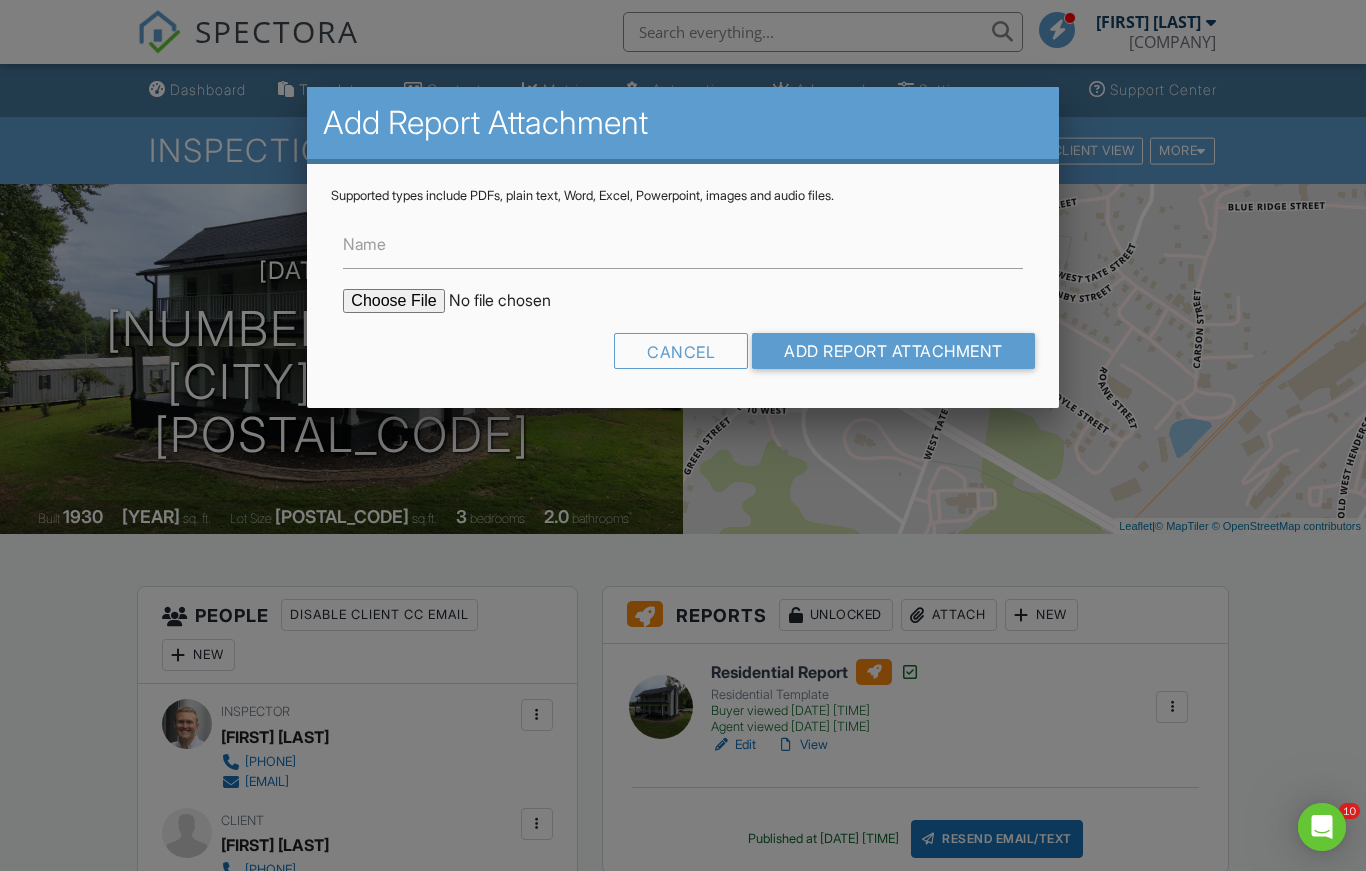scroll, scrollTop: 0, scrollLeft: 0, axis: both 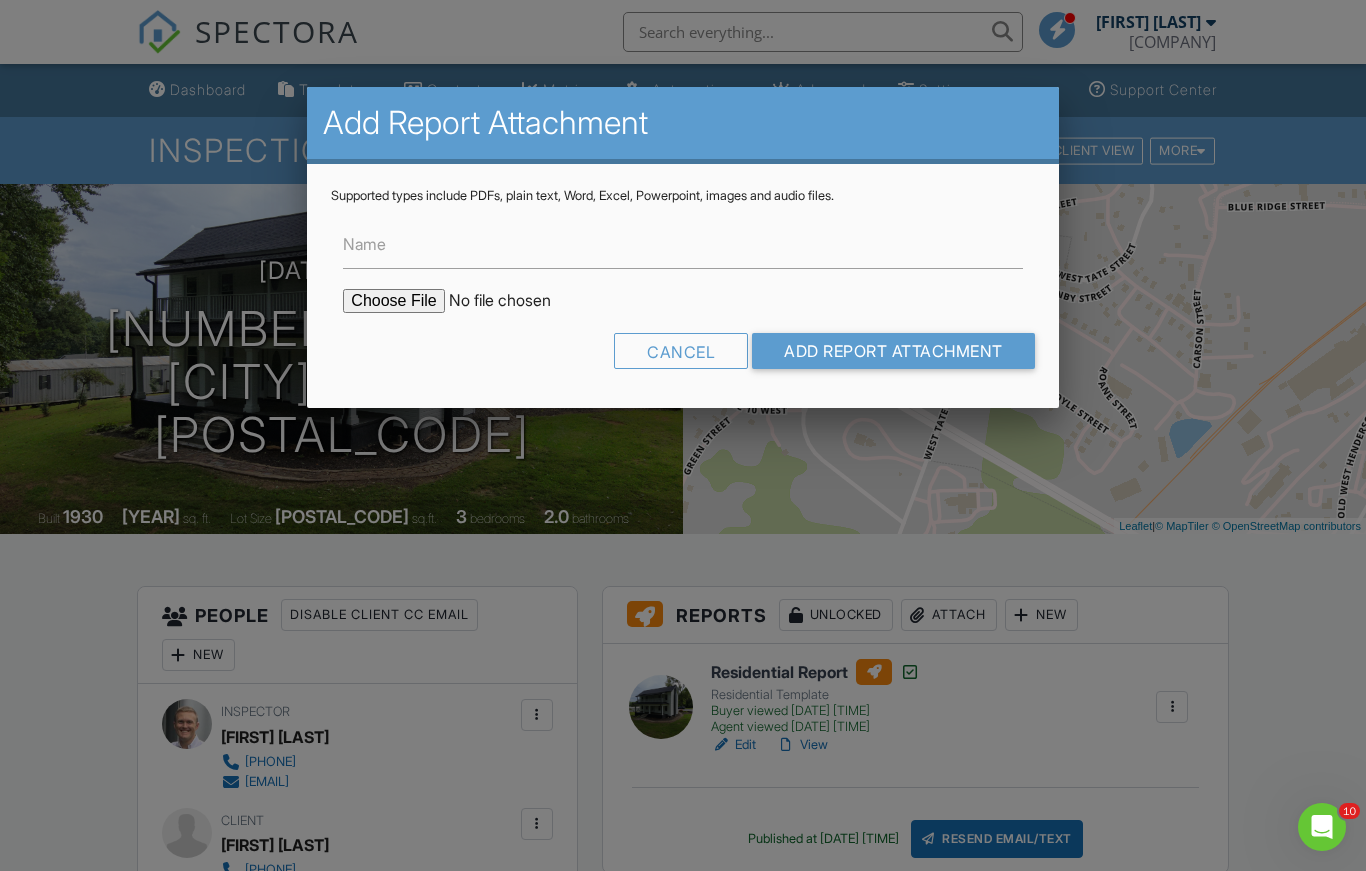 type on "C:\fakepath\Sweeten-Secour VA WDI 1.pdf" 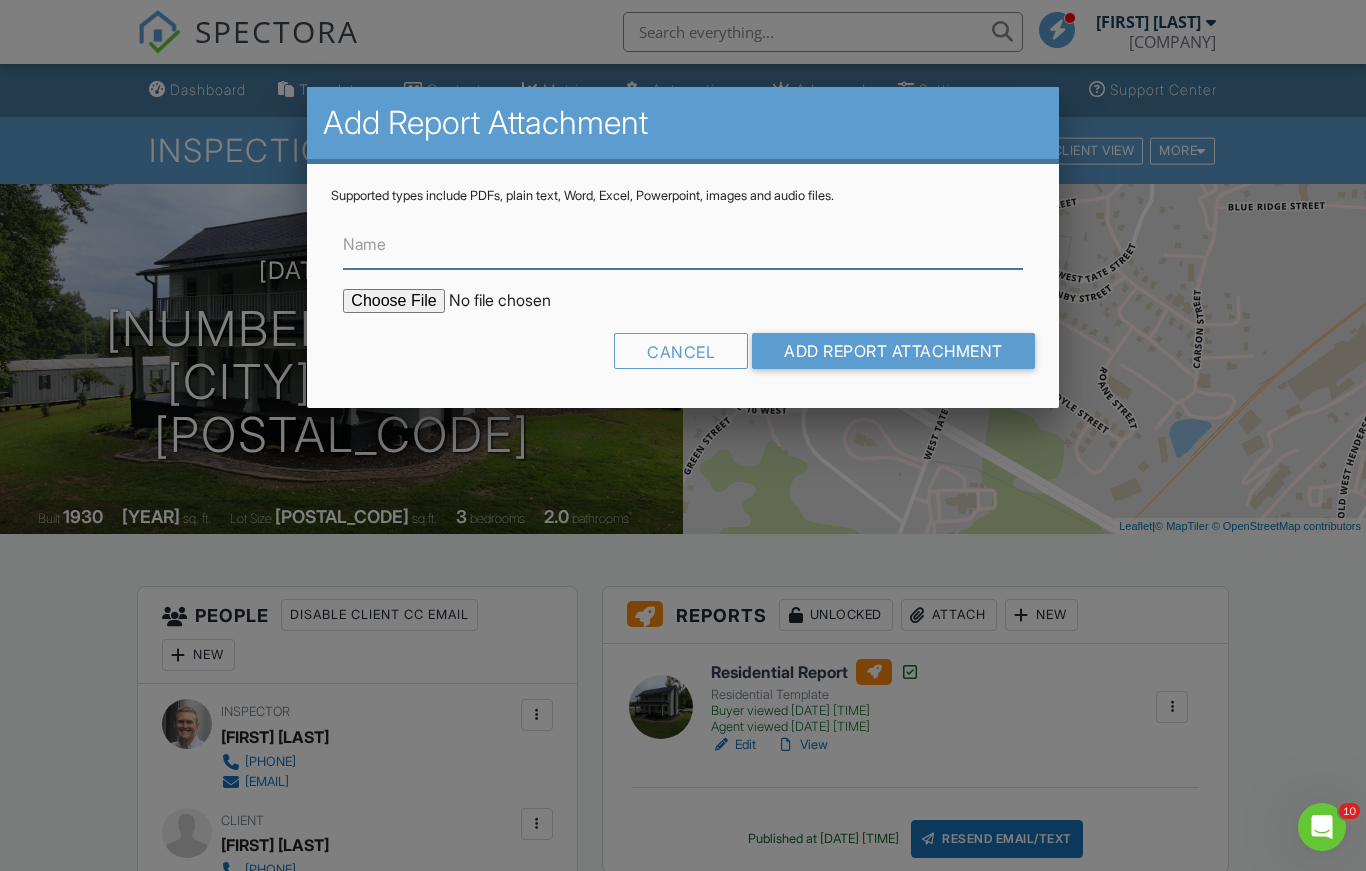 click on "Name" at bounding box center (682, 244) 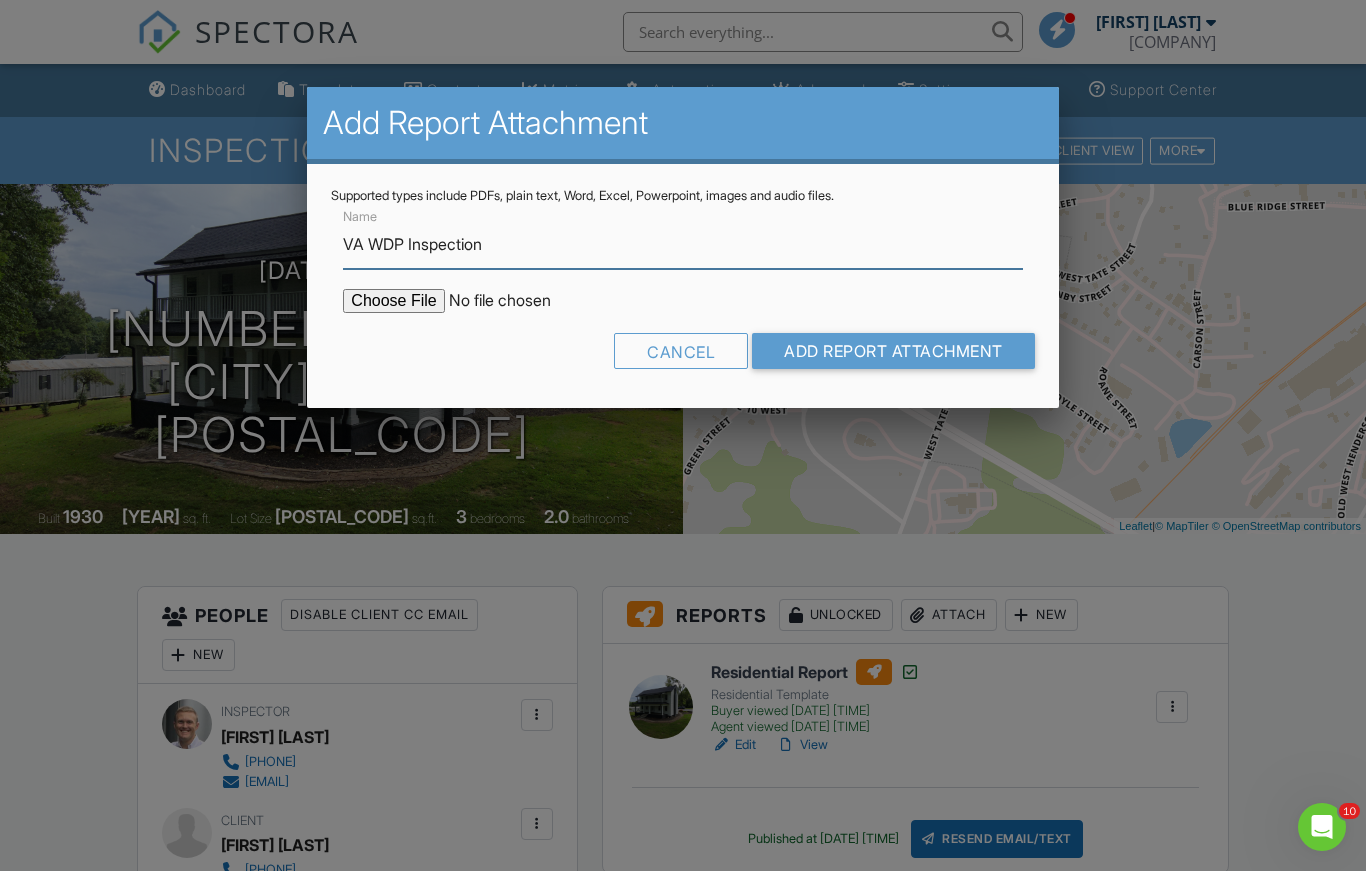 click on "VA WDP Inspection" at bounding box center (682, 244) 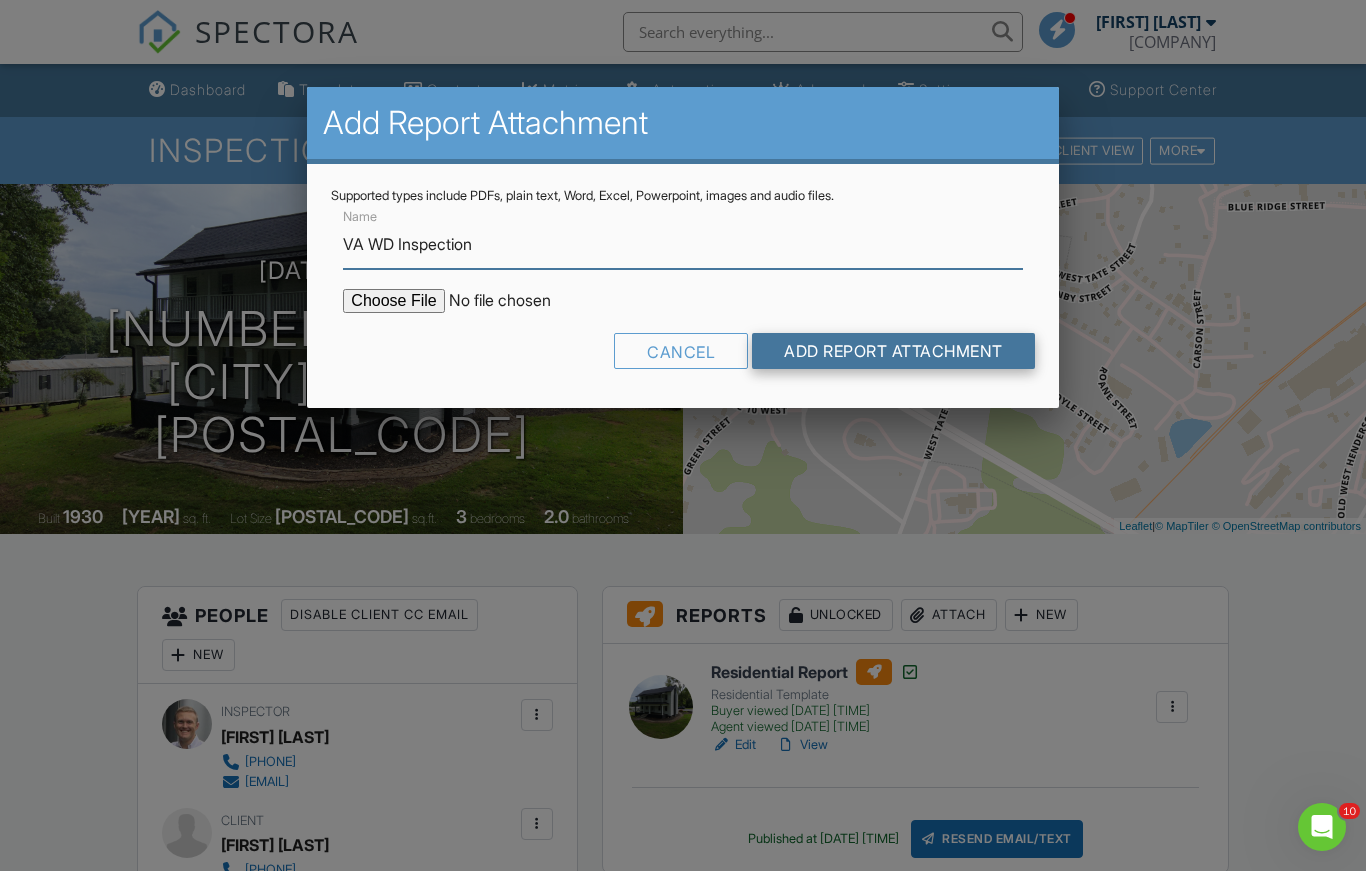 type on "VA WD Inspection" 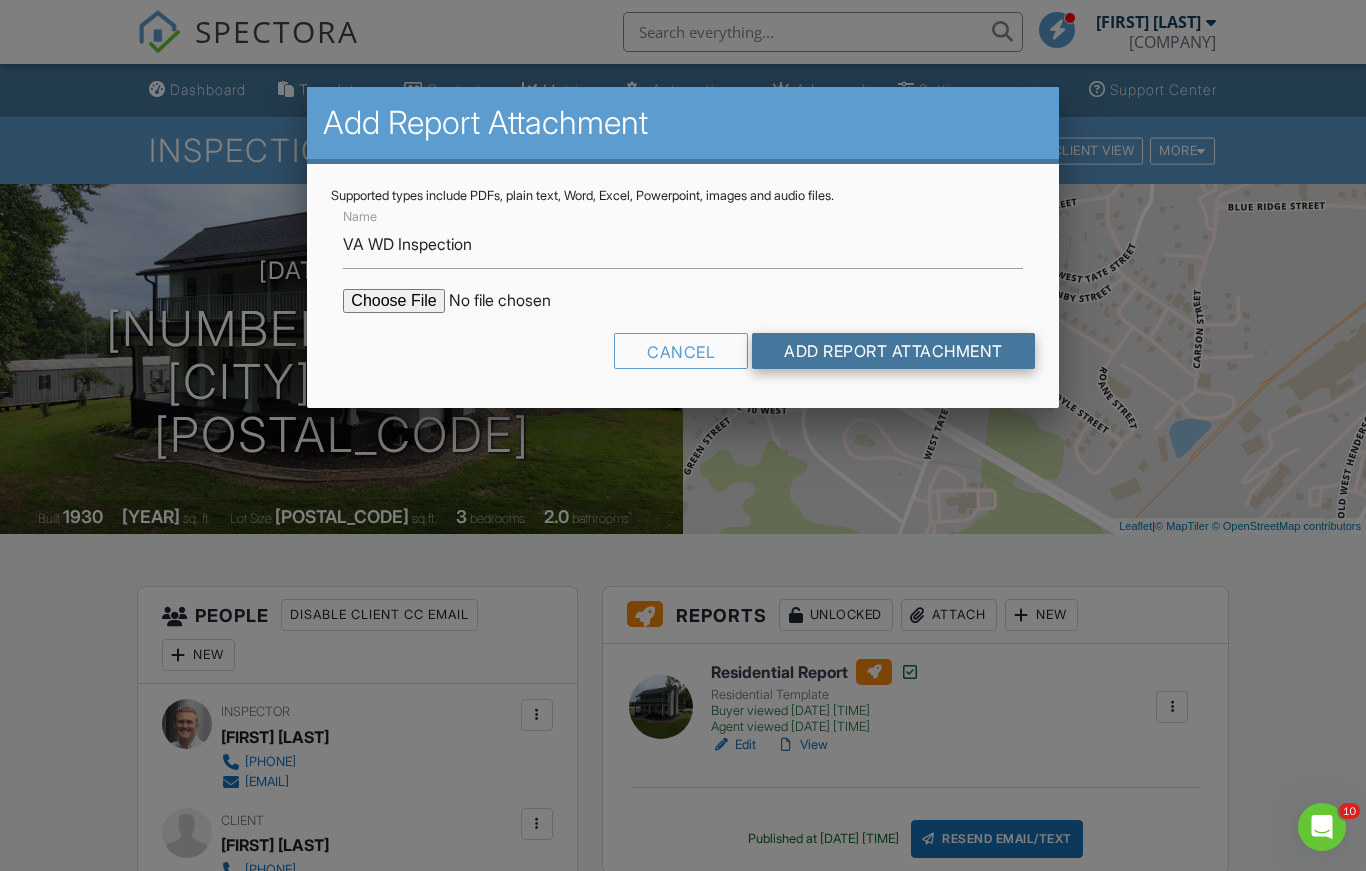 click on "Add Report Attachment" at bounding box center (893, 351) 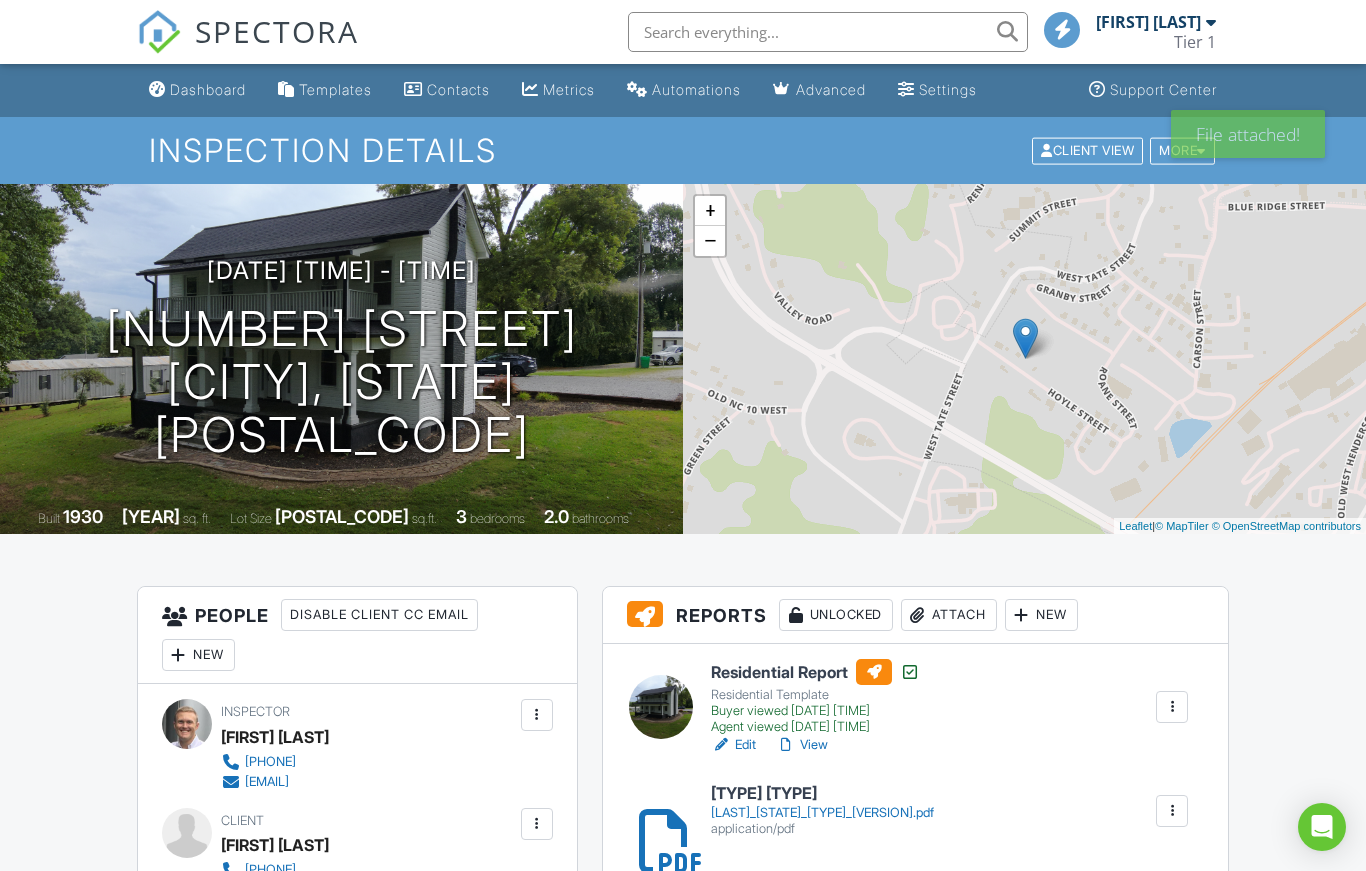 scroll, scrollTop: 0, scrollLeft: 0, axis: both 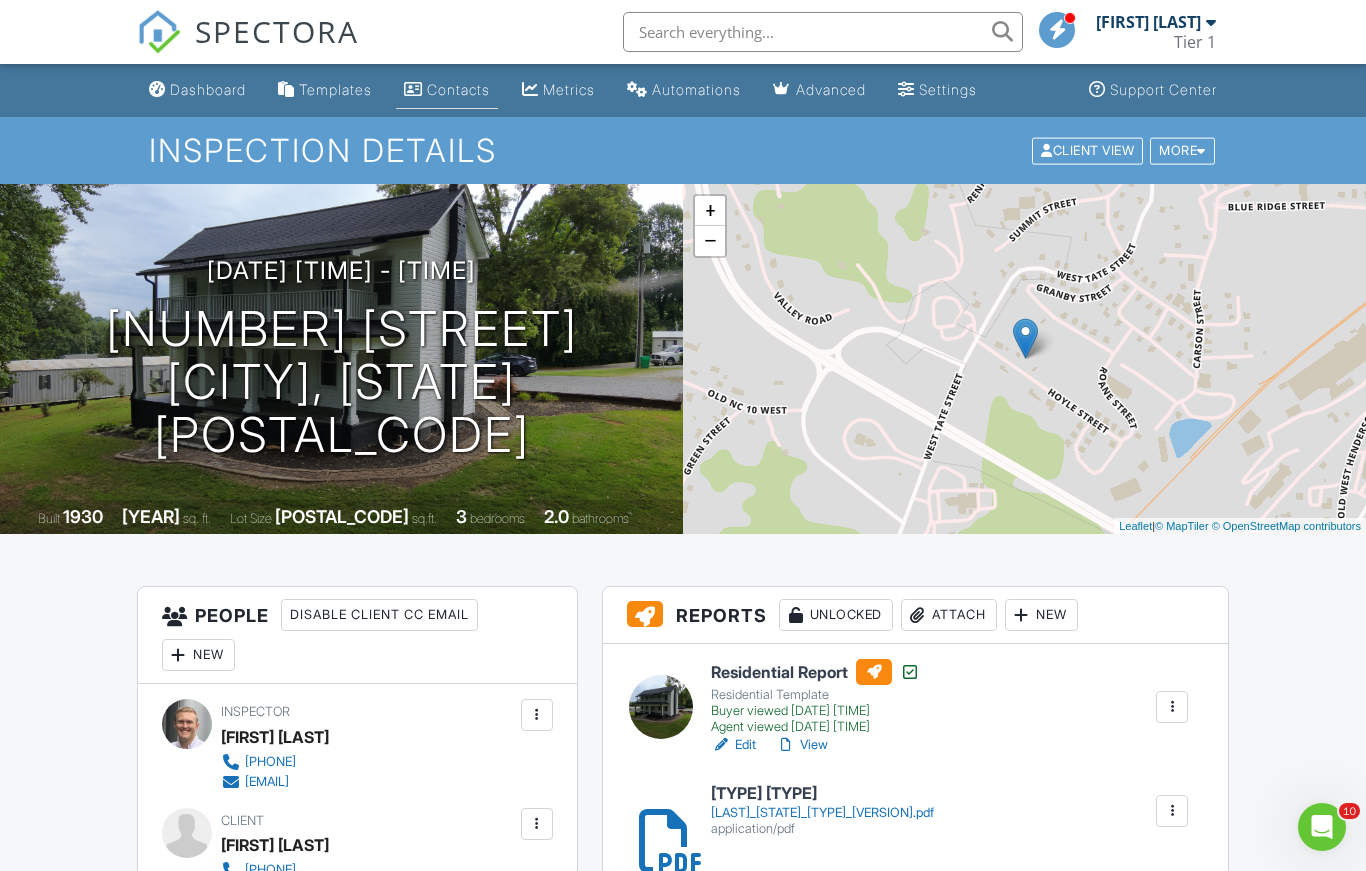 click on "Contacts" at bounding box center (447, 90) 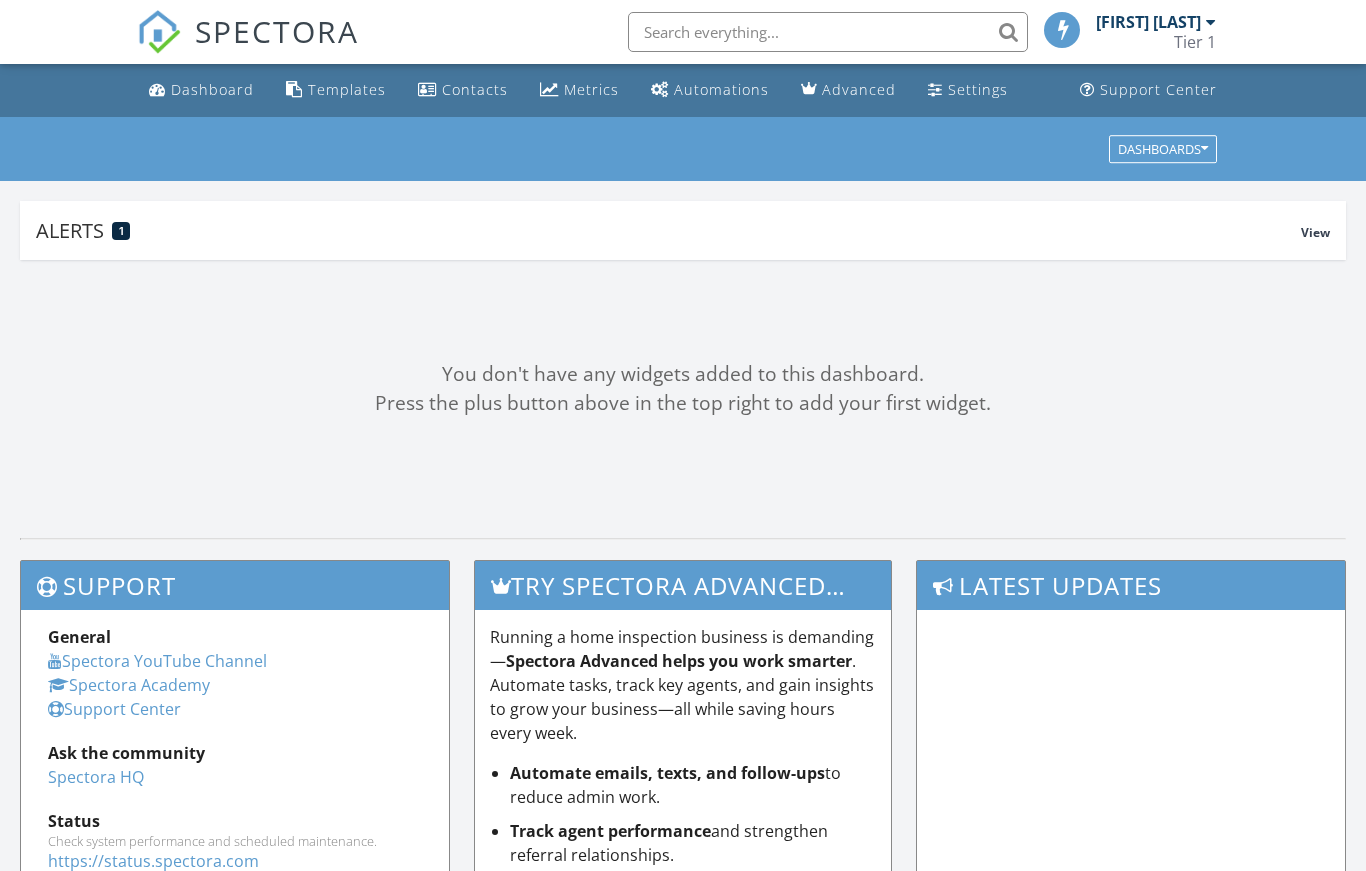scroll, scrollTop: 0, scrollLeft: 0, axis: both 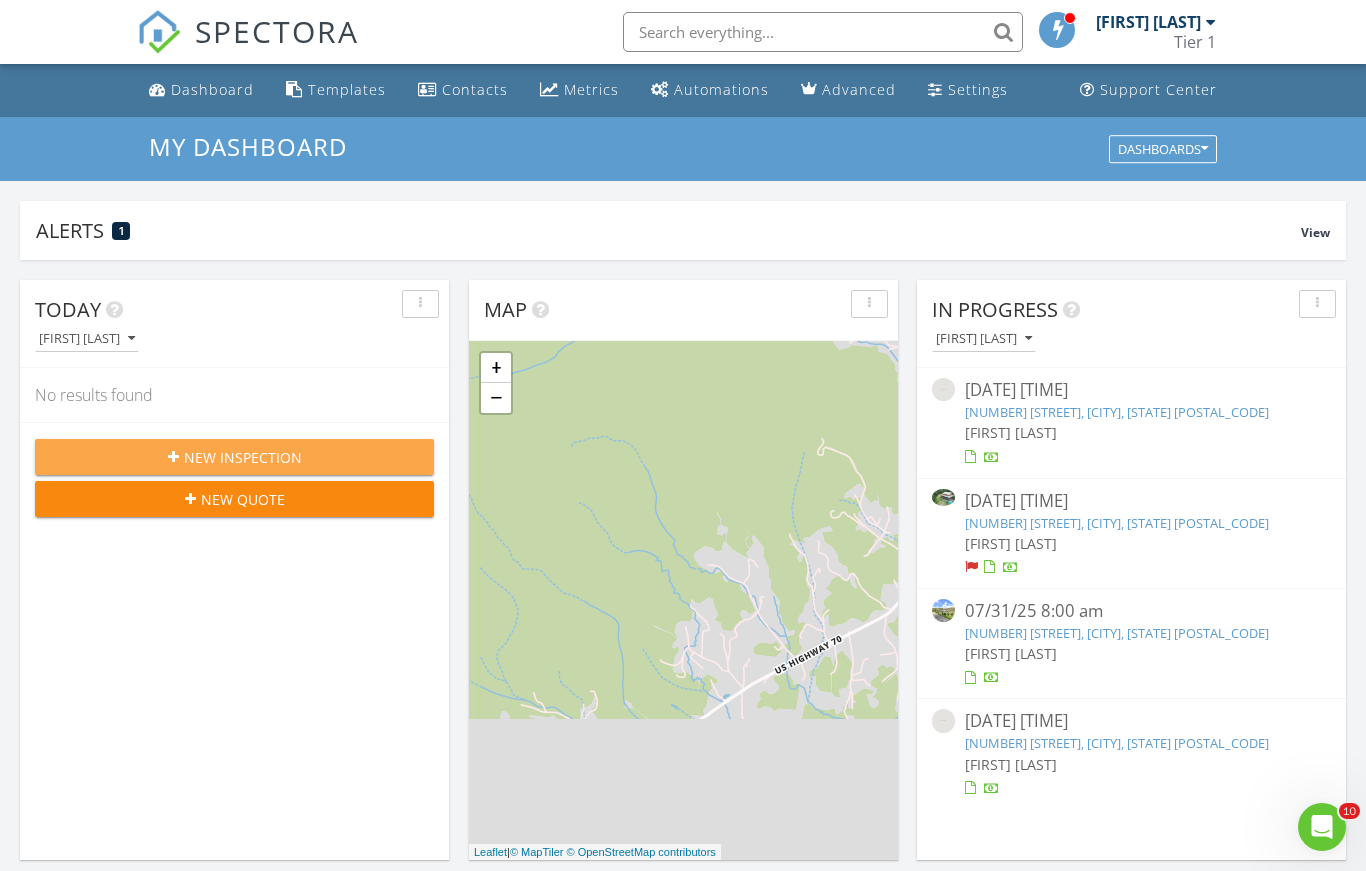 click on "New Inspection" at bounding box center (234, 457) 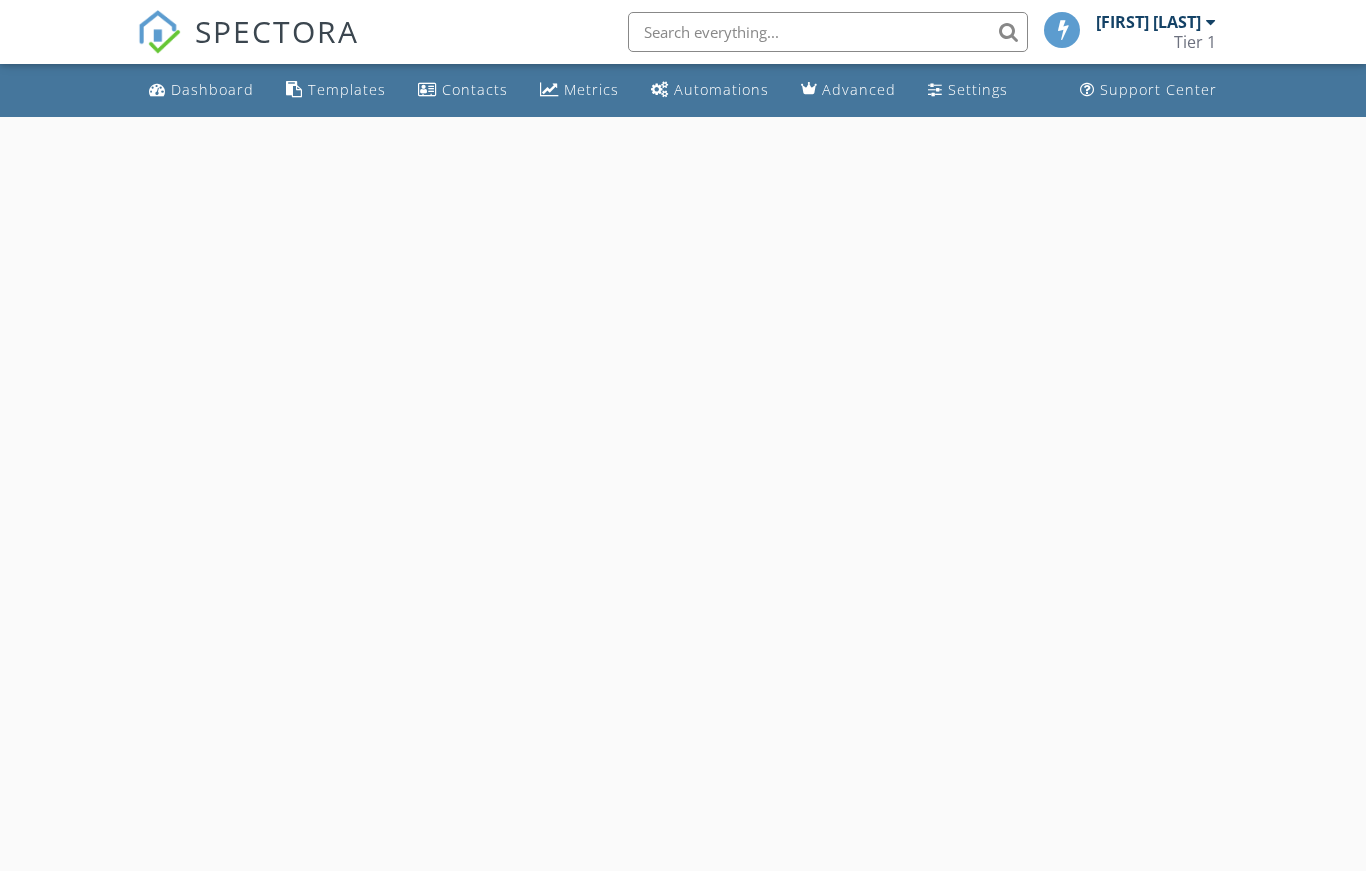 scroll, scrollTop: 0, scrollLeft: 0, axis: both 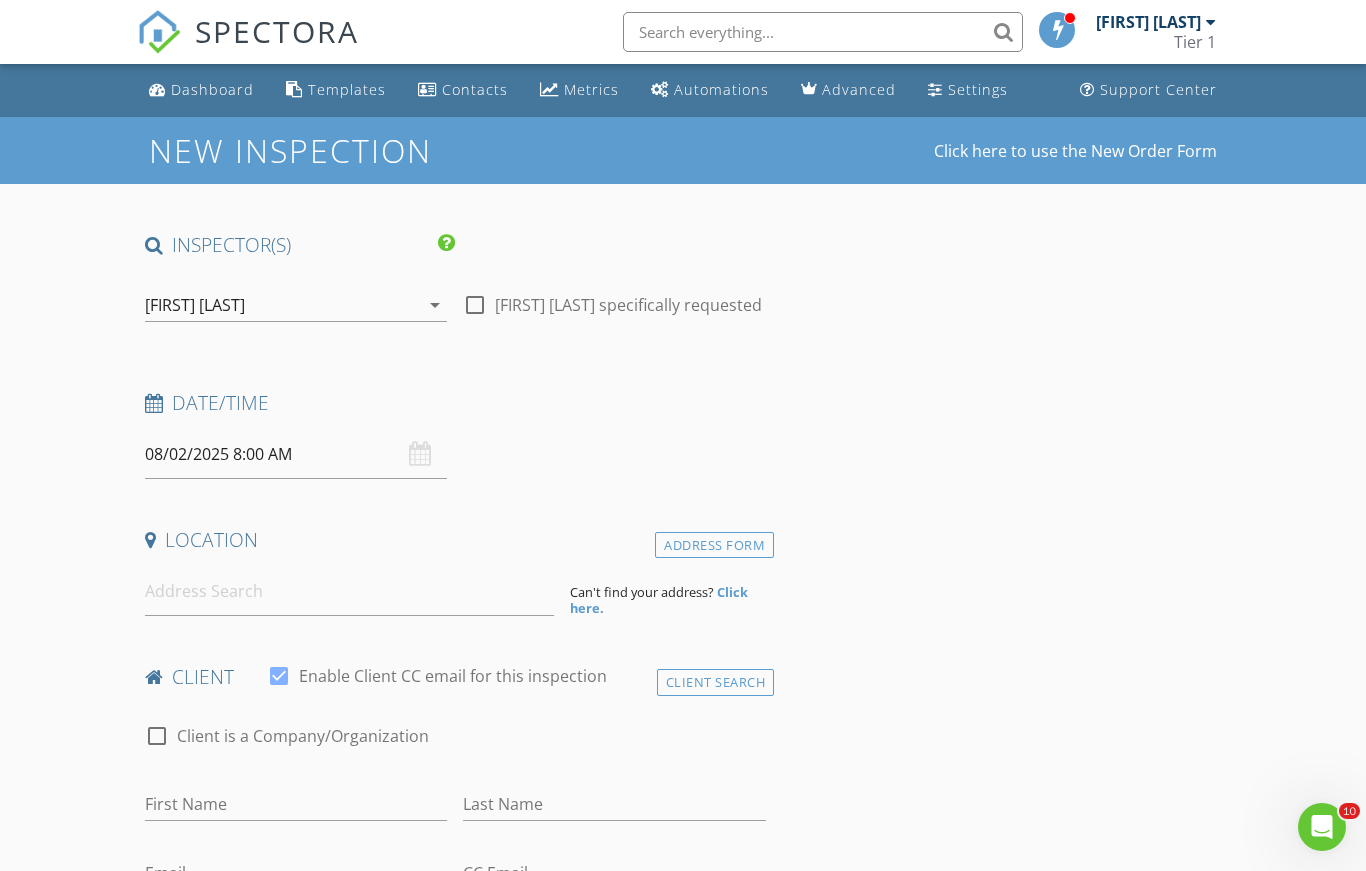 click on "SPECTORA
[FIRST] [LAST]
Tier 1
Role:
Inspector
Dashboard
New Inspection
Inspections
Calendar
Template Editor
Contacts
Automations
Team
Metrics
Payments
Data Exports
Billing
Reporting
Advanced
Settings
What's New
Sign Out
Dashboard
Templates
Contacts
Metrics
Automations
Advanced
Settings
Support Center
This will disable all automated notifications for this inspection. Use this for mock inspections or inspections where you'd prefer not to send any communication out.     Real Estate Agent Internet Search Relocation Company Past Customer Other     Add the listing agent to automatically send confirmation emails, reminders and follow-ups." at bounding box center [683, 1575] 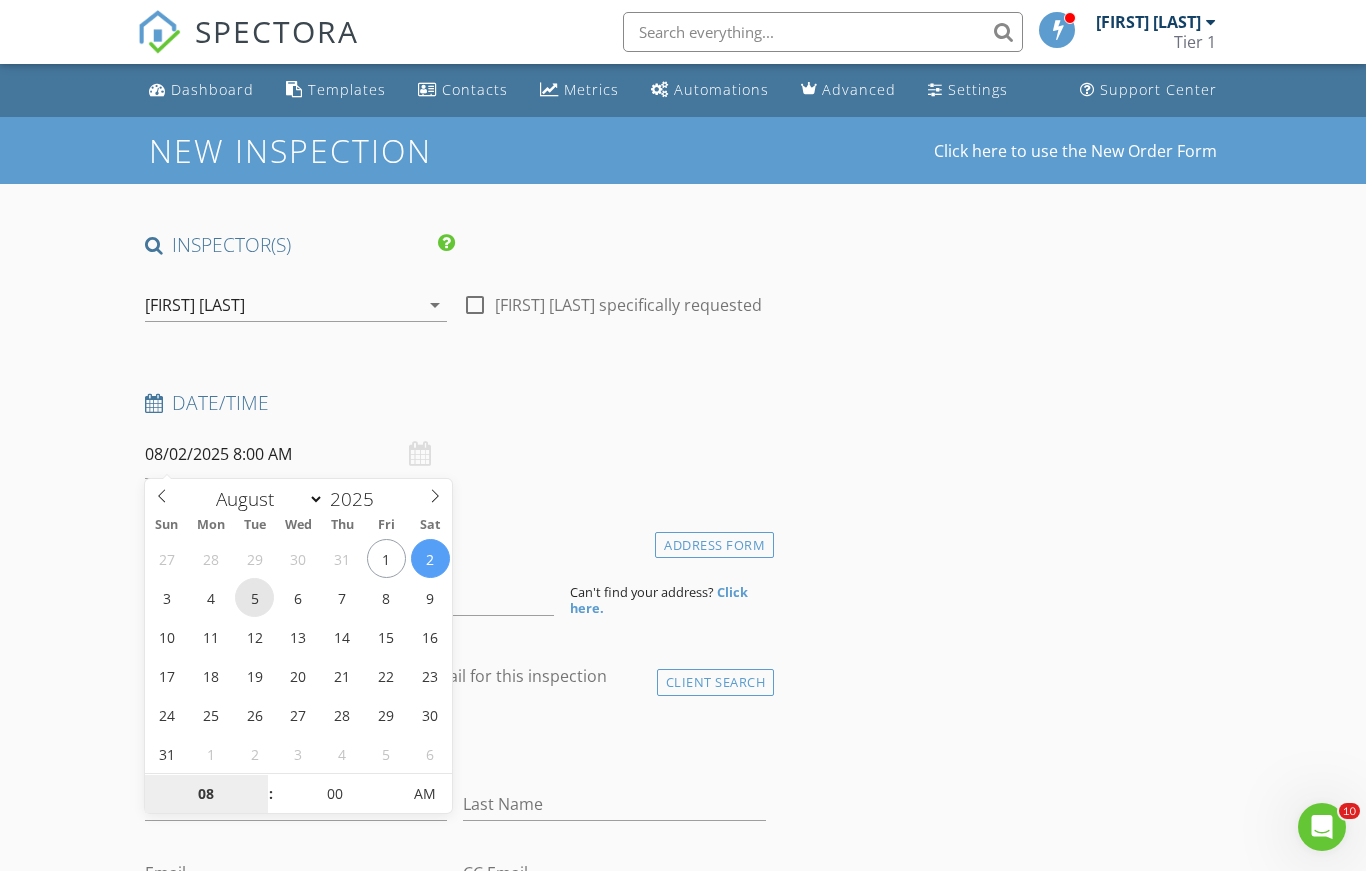 type on "08/05/2025 8:00 AM" 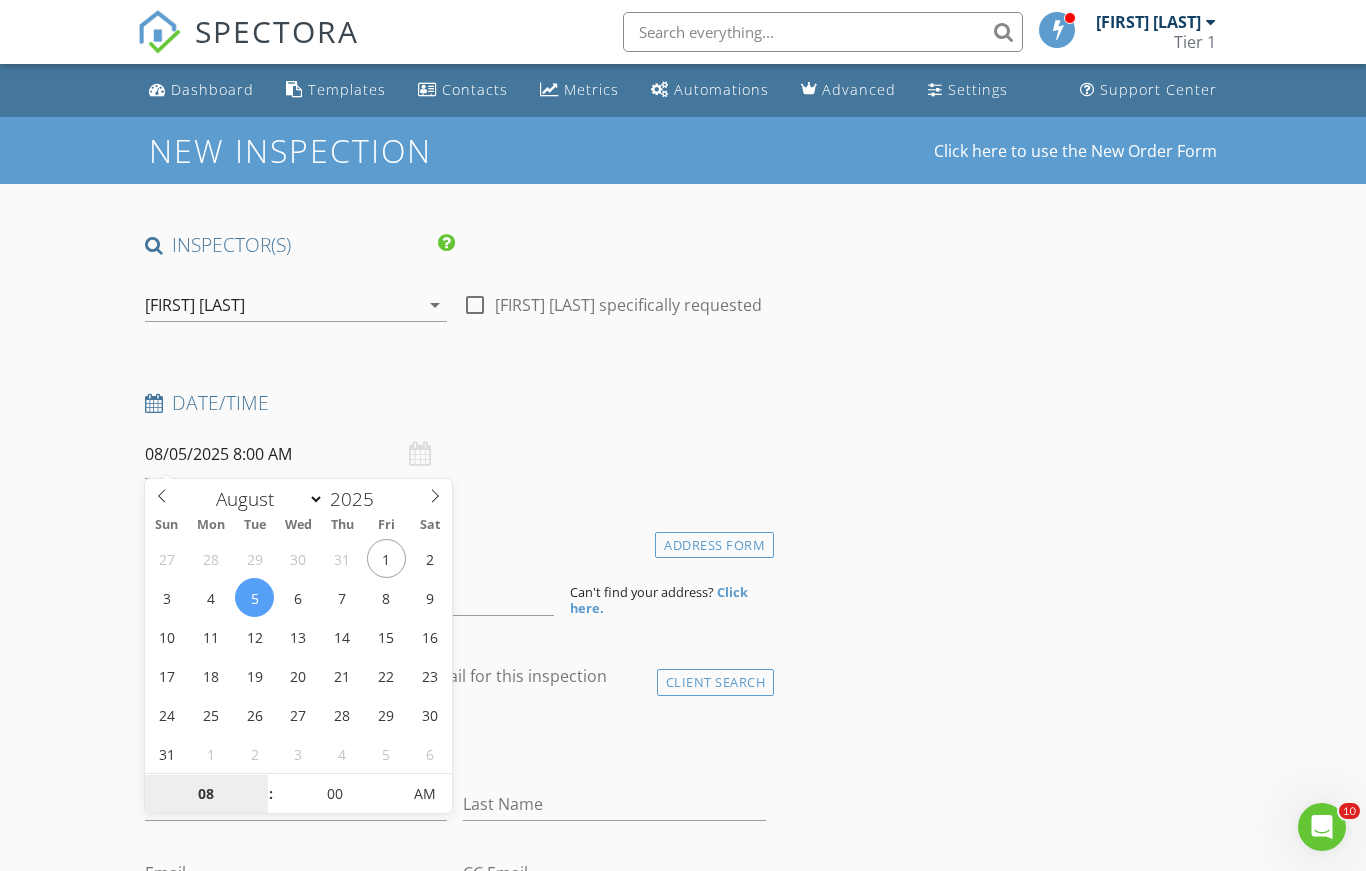 scroll, scrollTop: 312, scrollLeft: 0, axis: vertical 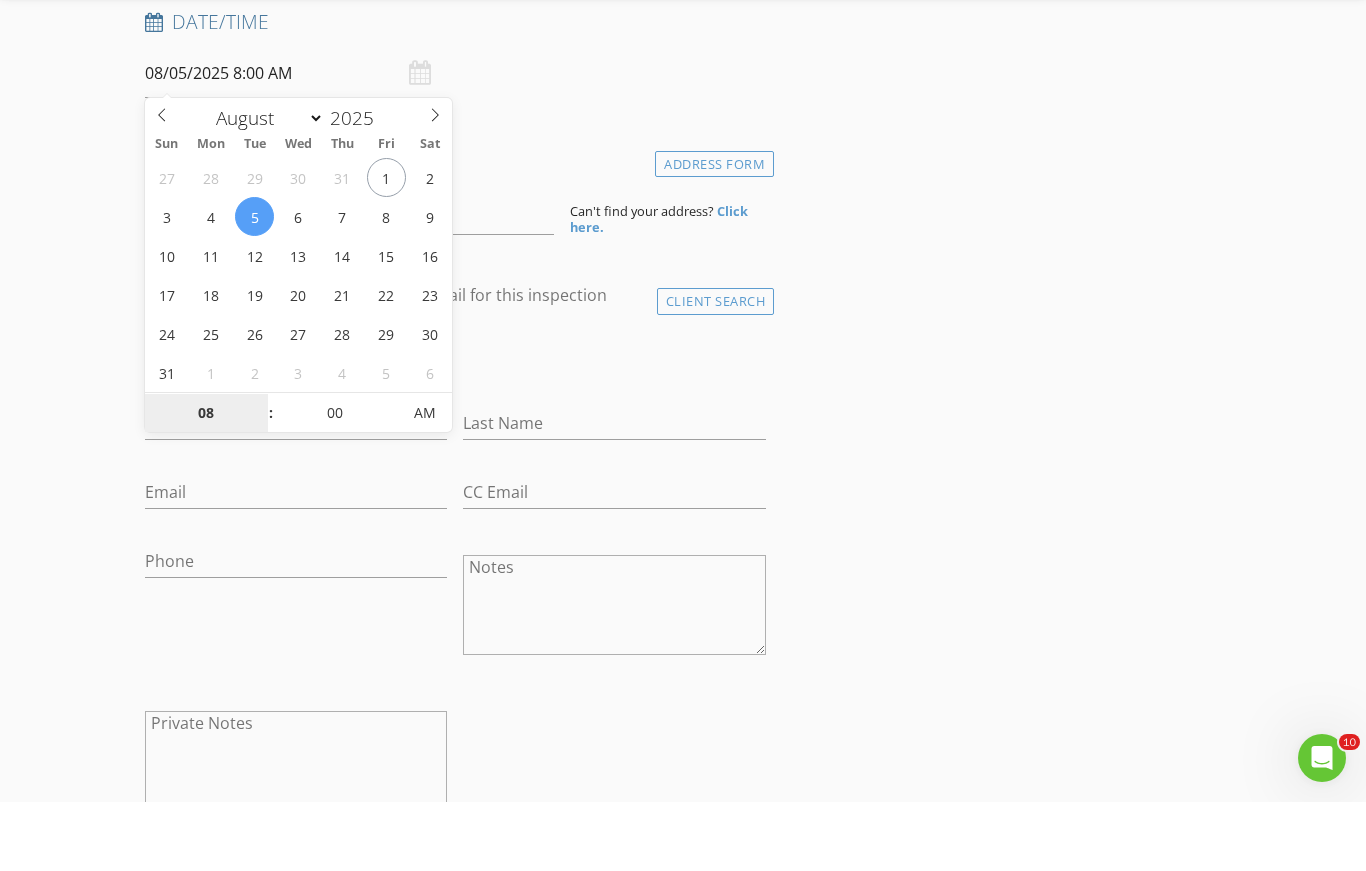 type on "09" 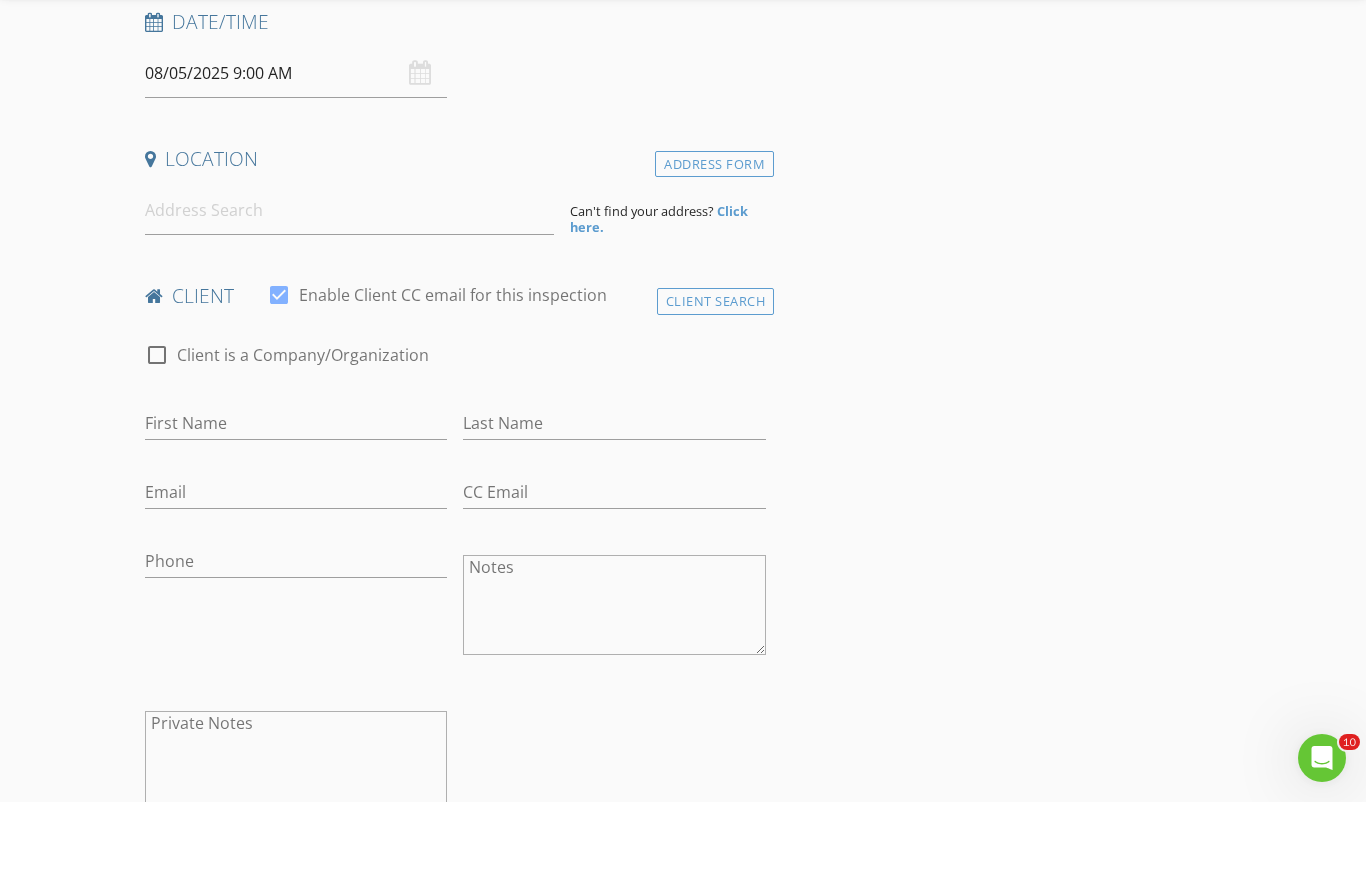 click on "check_box_outline_blank Client is a Company/Organization" at bounding box center (455, 426) 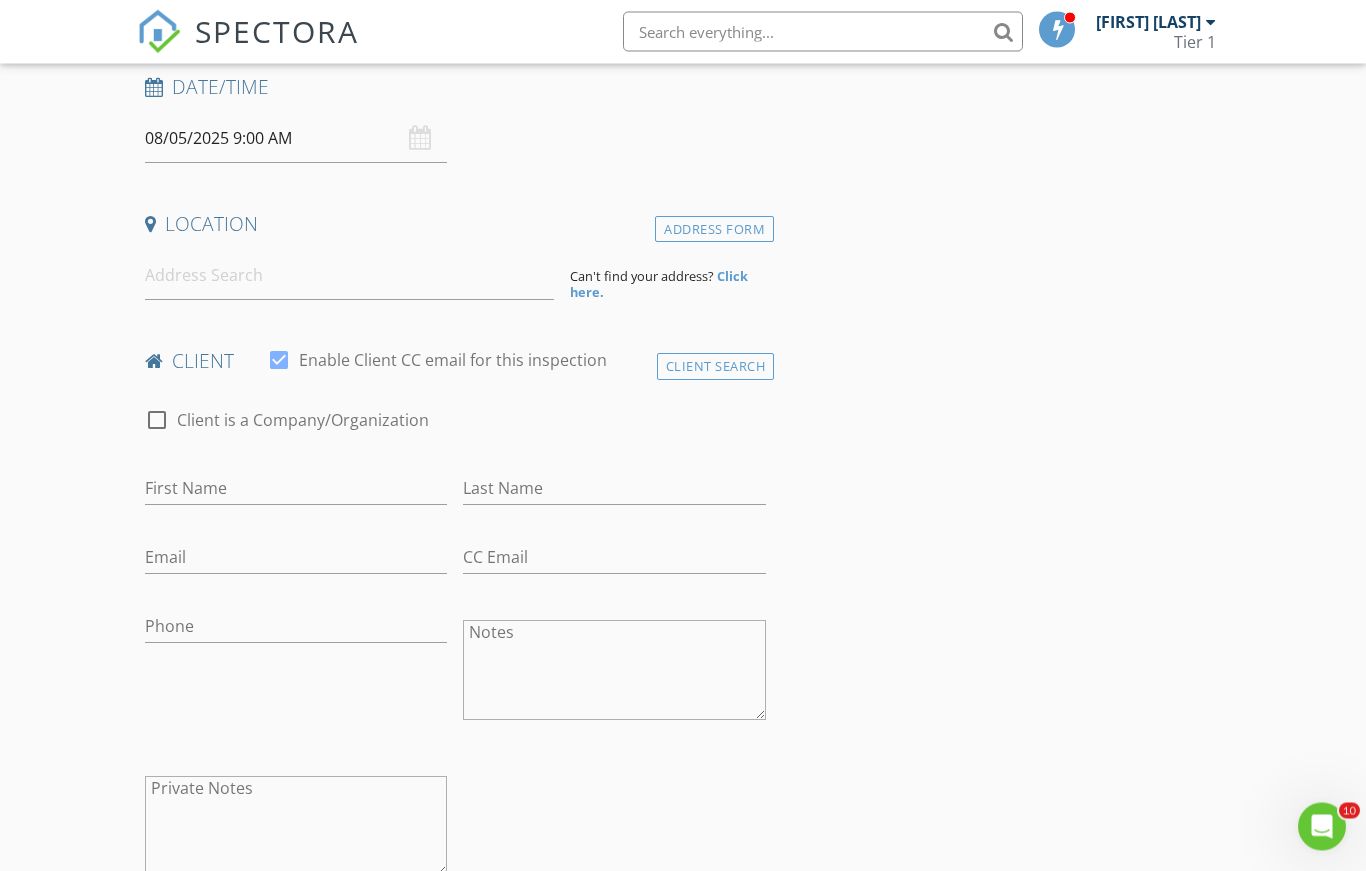 scroll, scrollTop: 309, scrollLeft: 0, axis: vertical 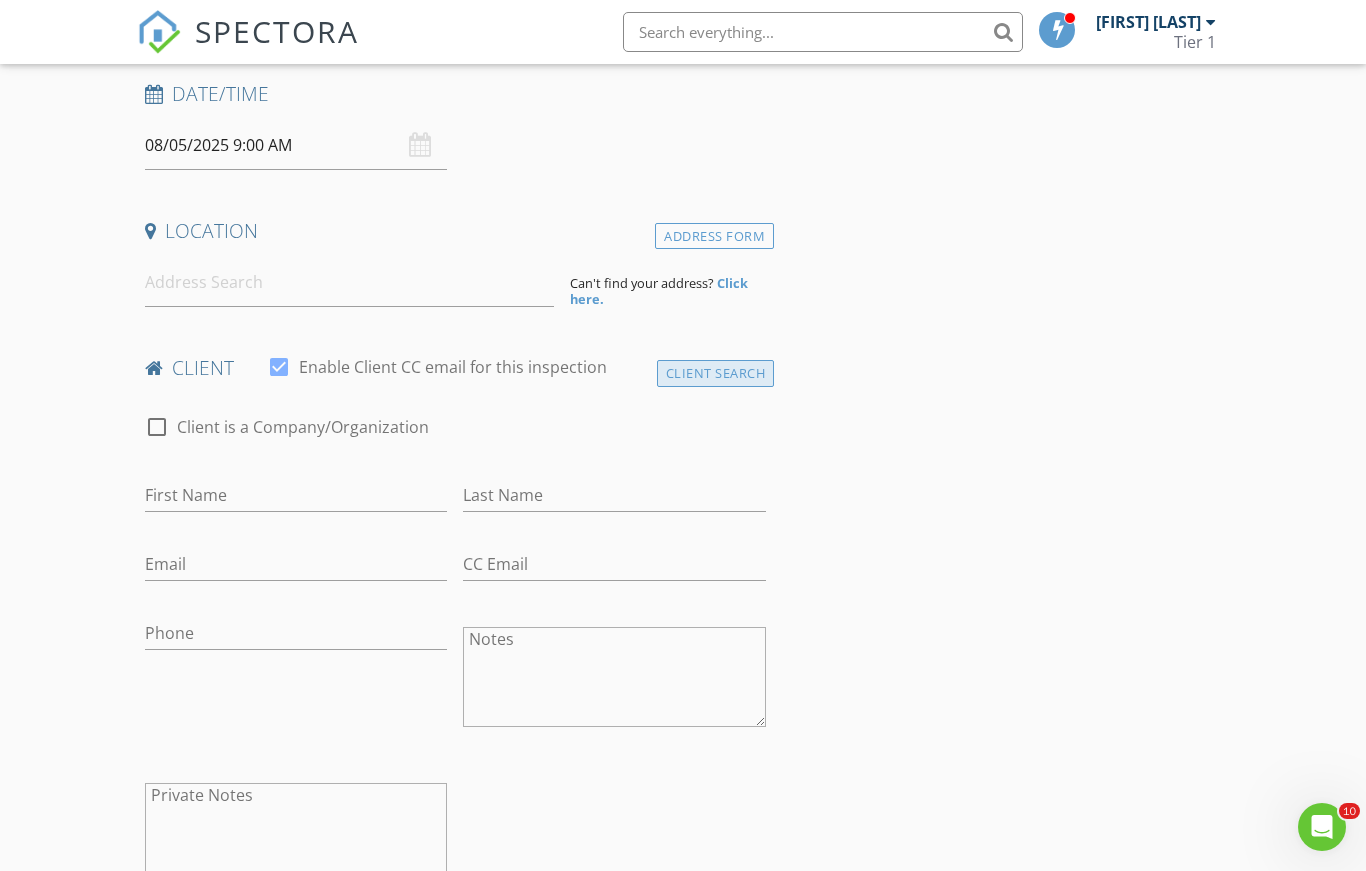 click on "Client Search" at bounding box center (716, 373) 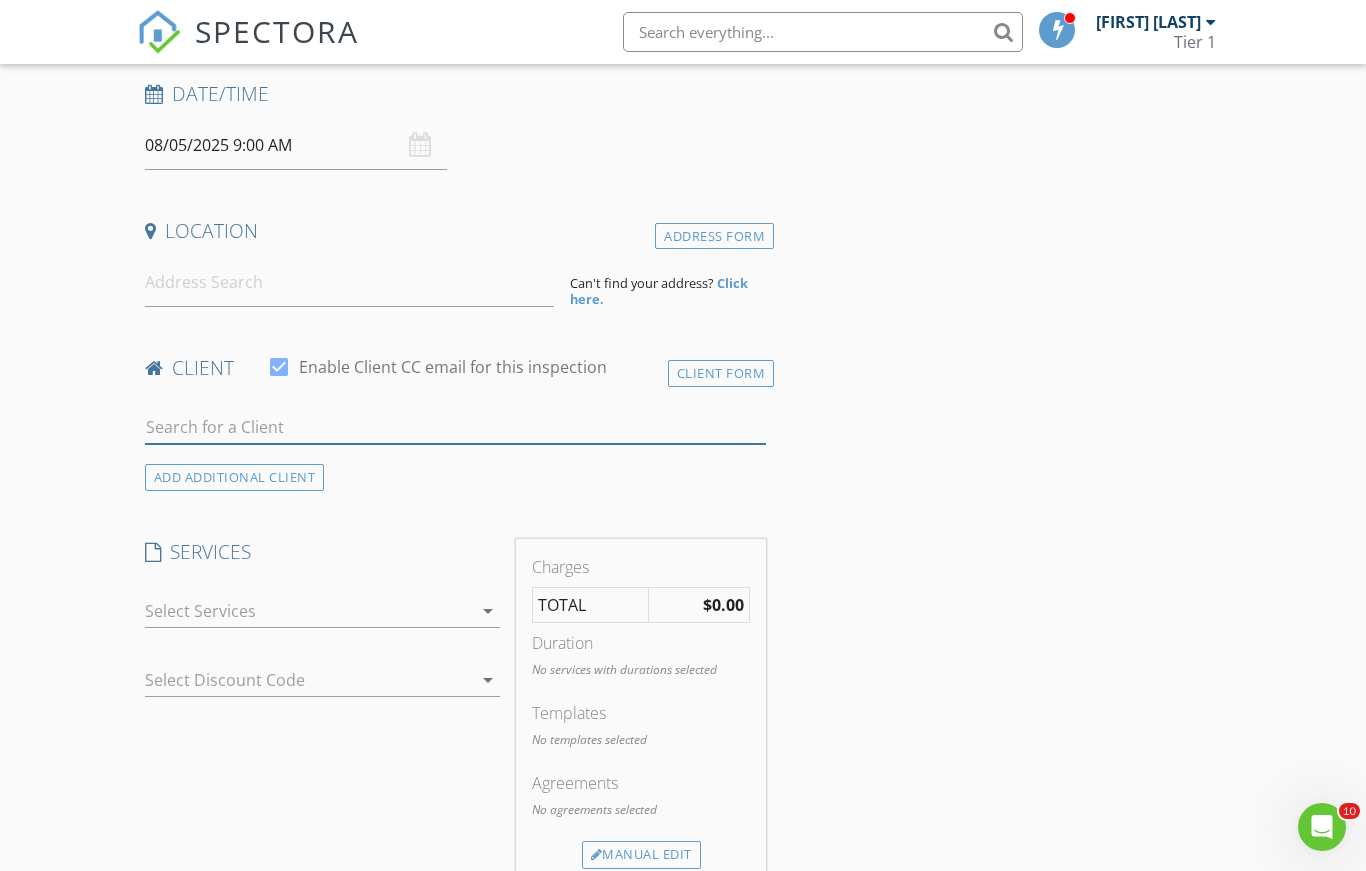 click at bounding box center (455, 427) 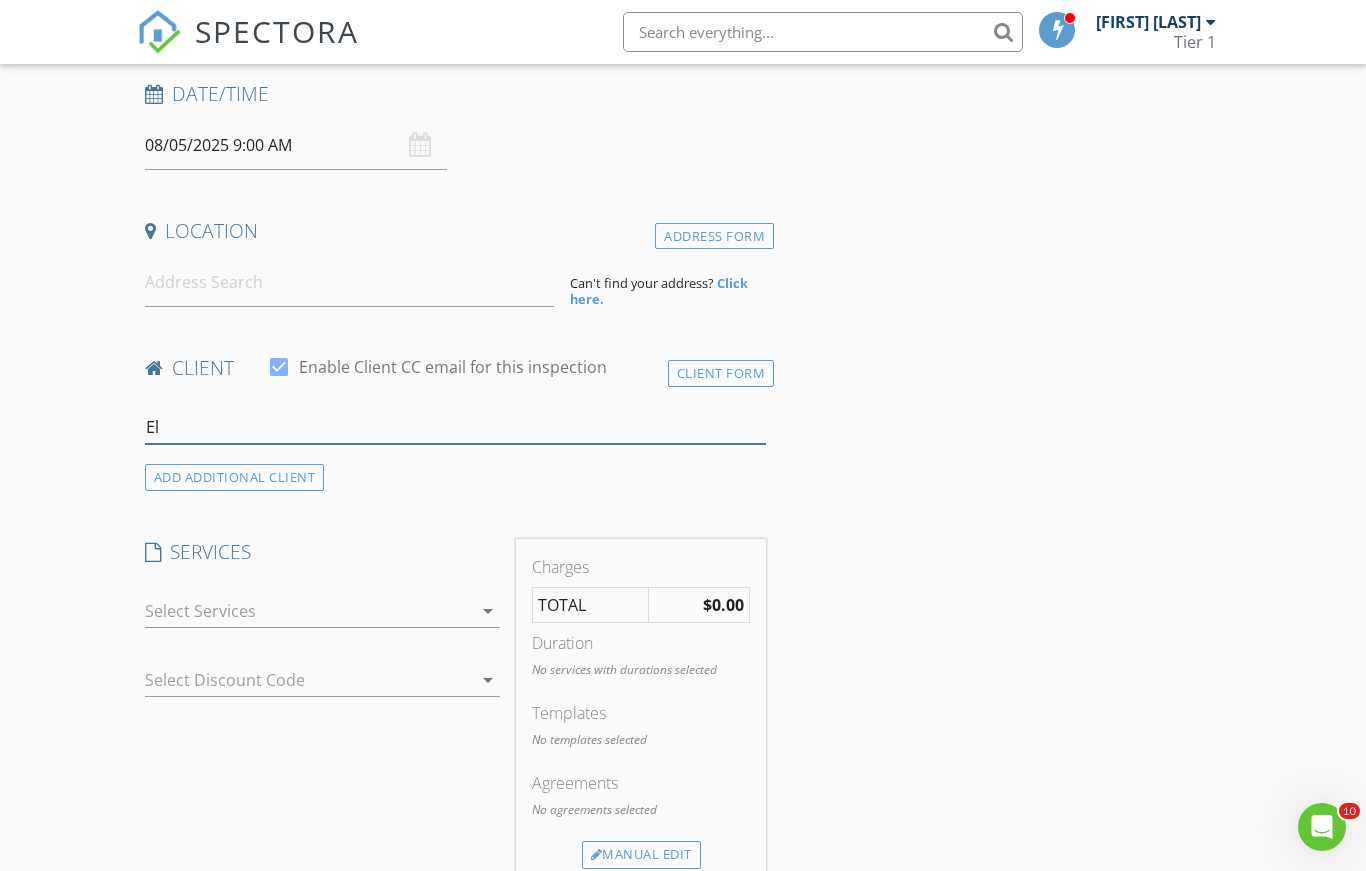 type on "E" 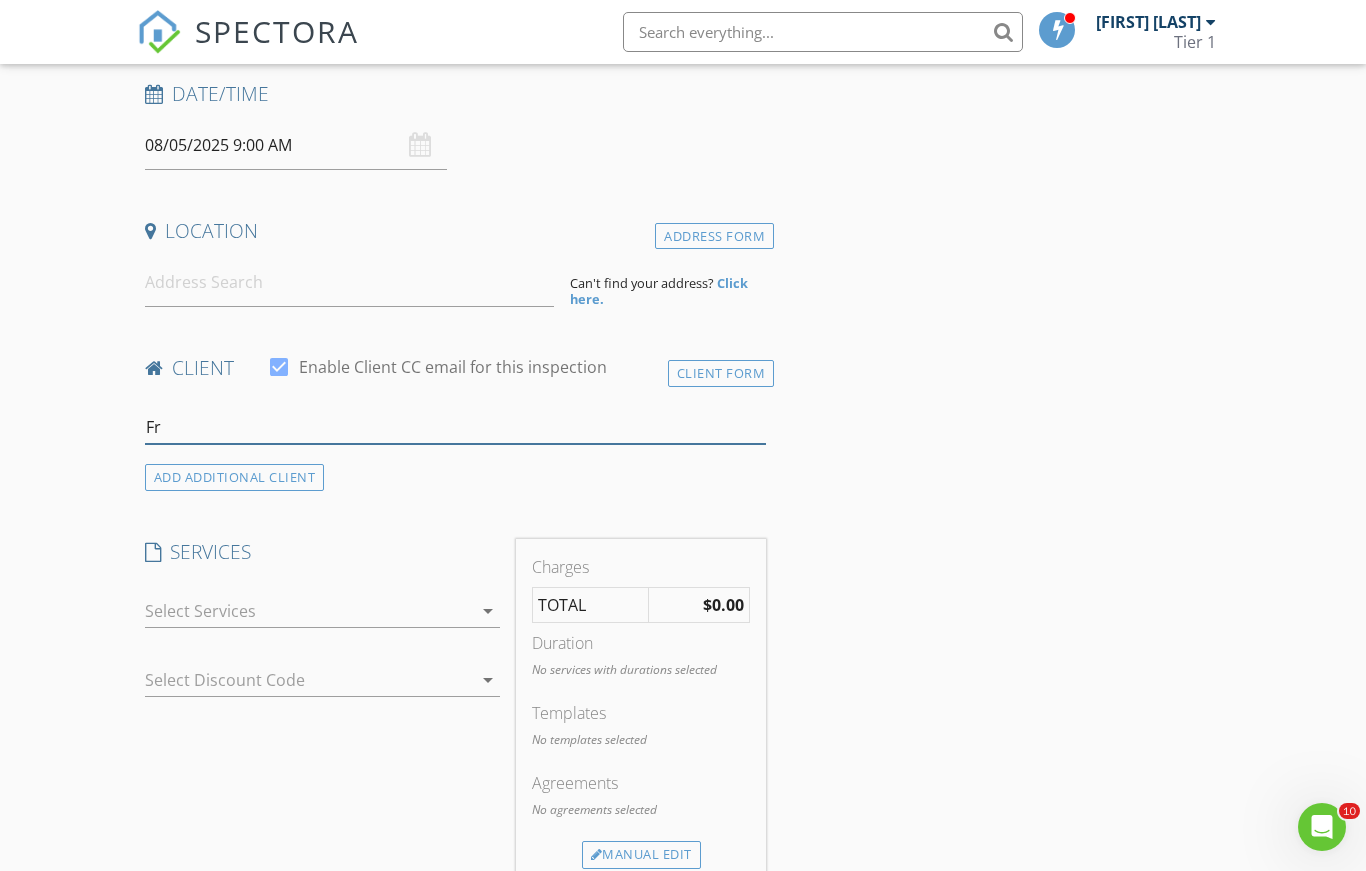 type on "F" 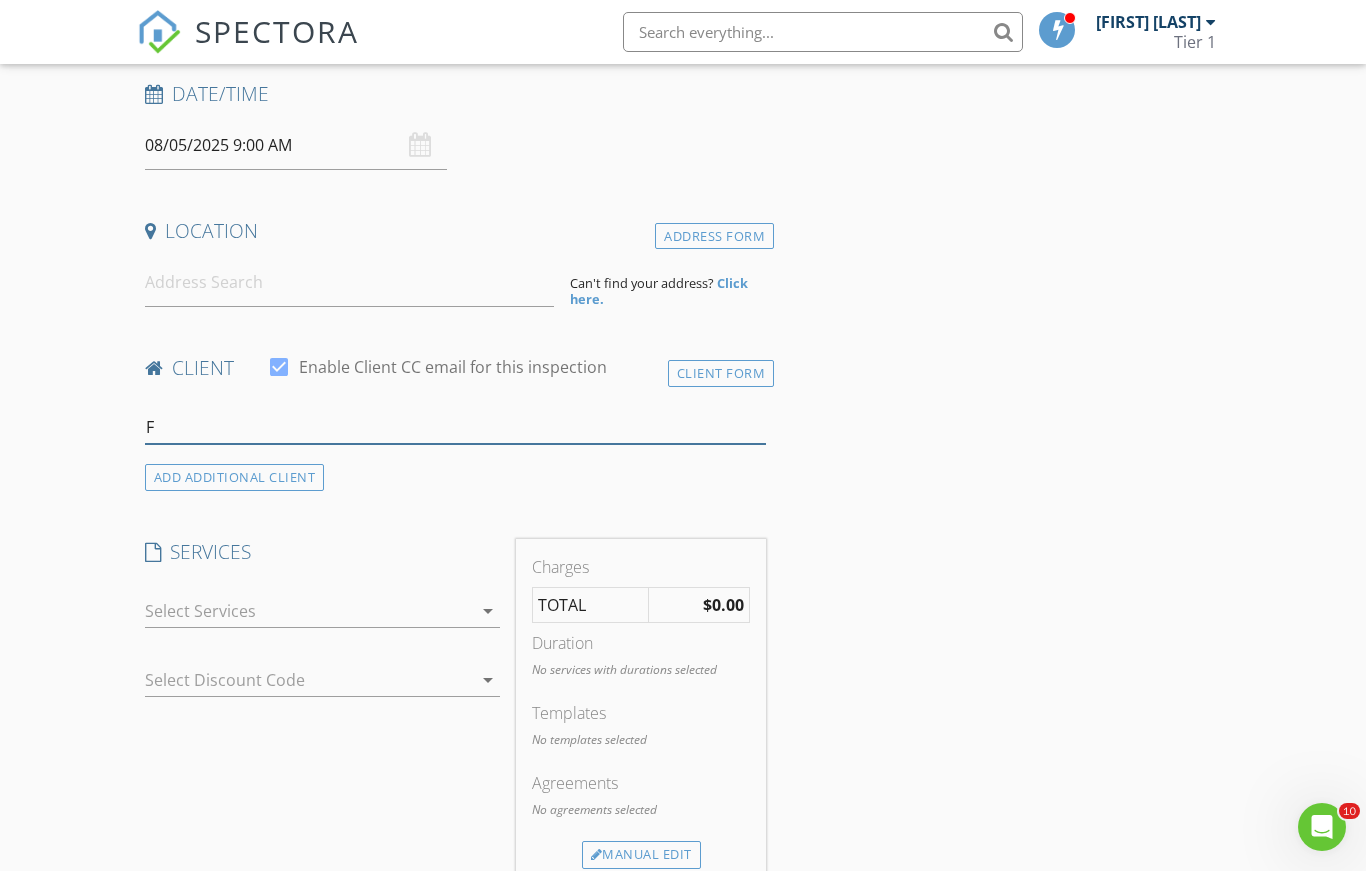 type 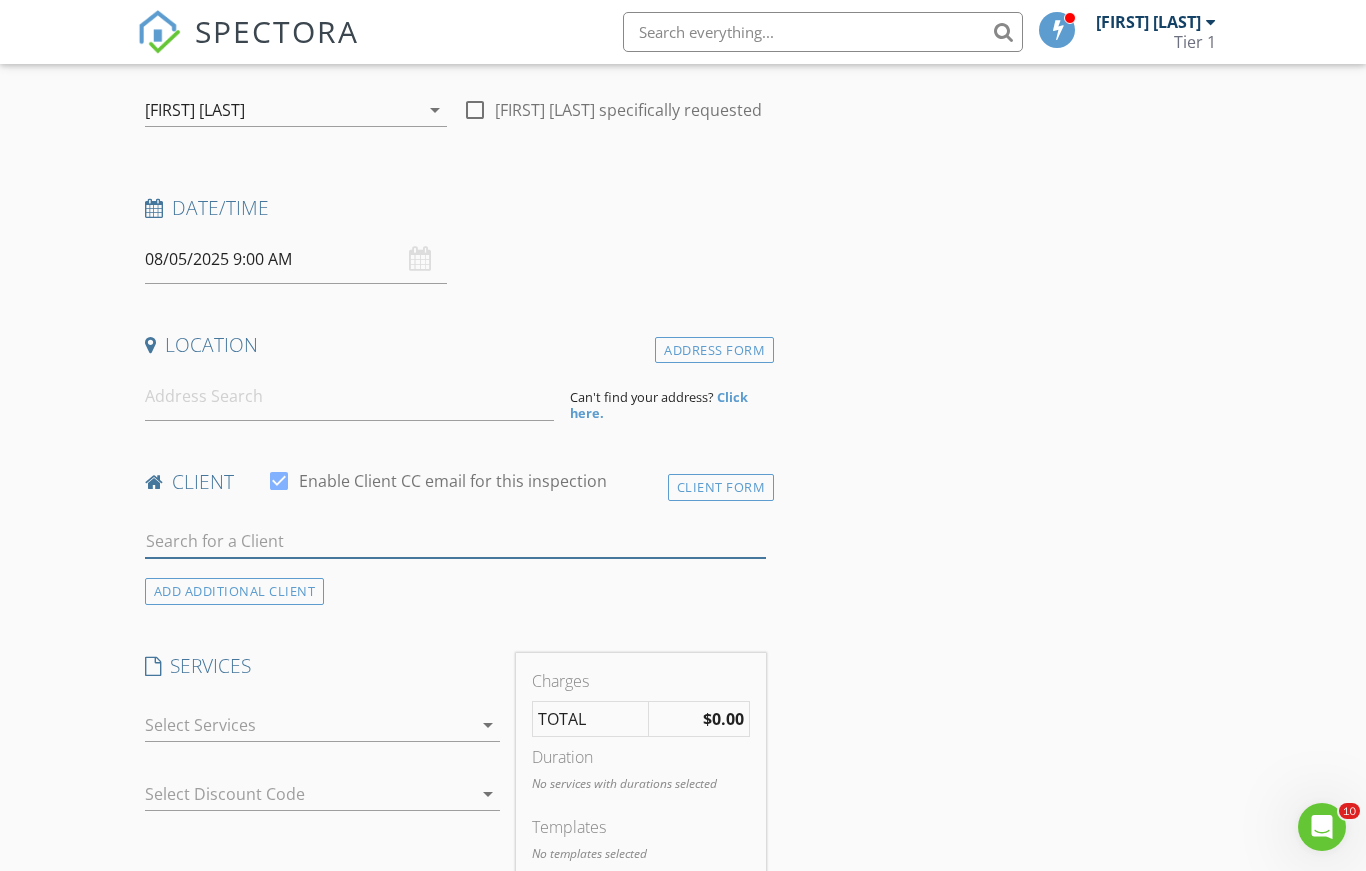 scroll, scrollTop: 0, scrollLeft: 0, axis: both 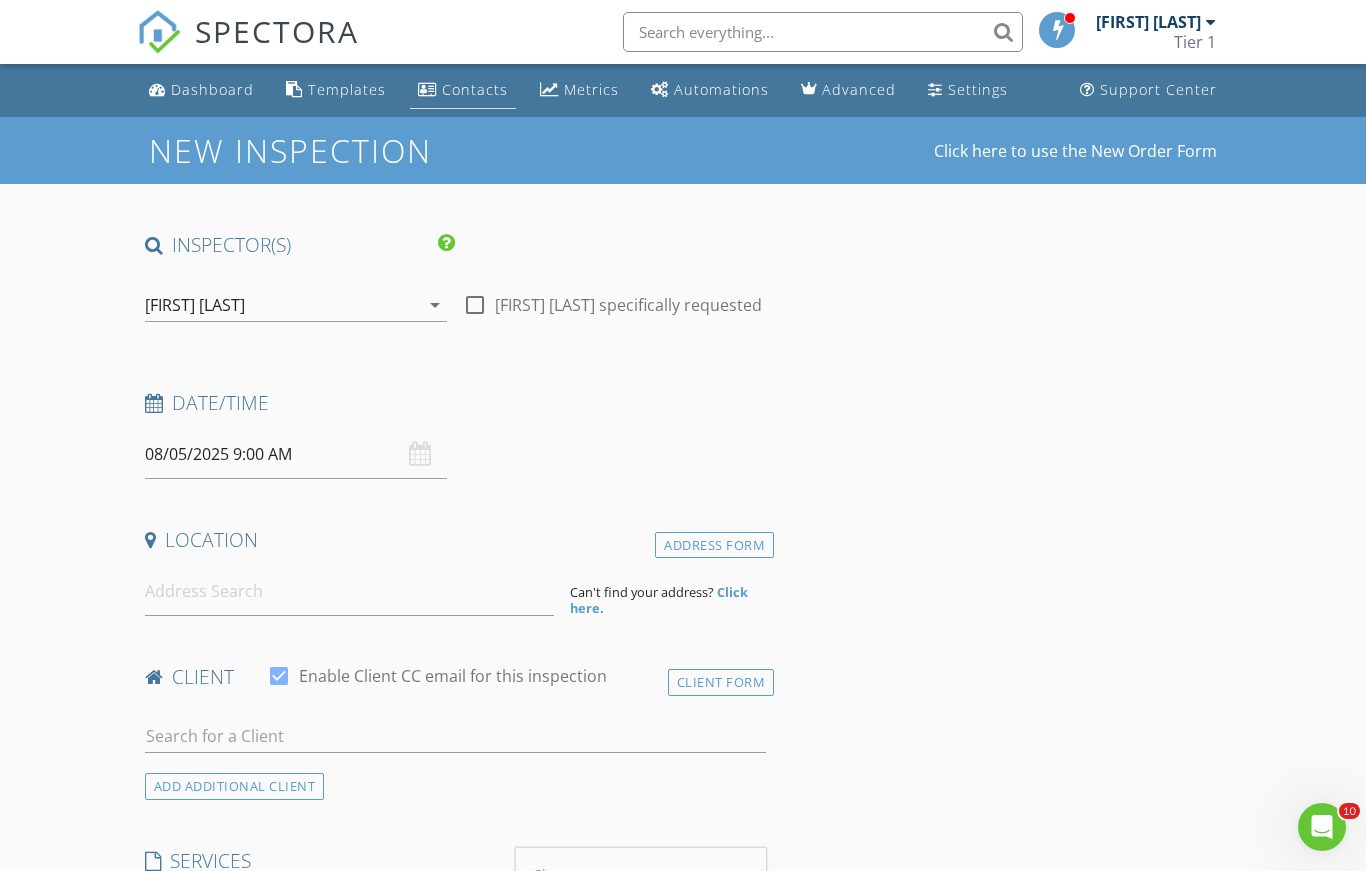 click on "Contacts" at bounding box center (475, 89) 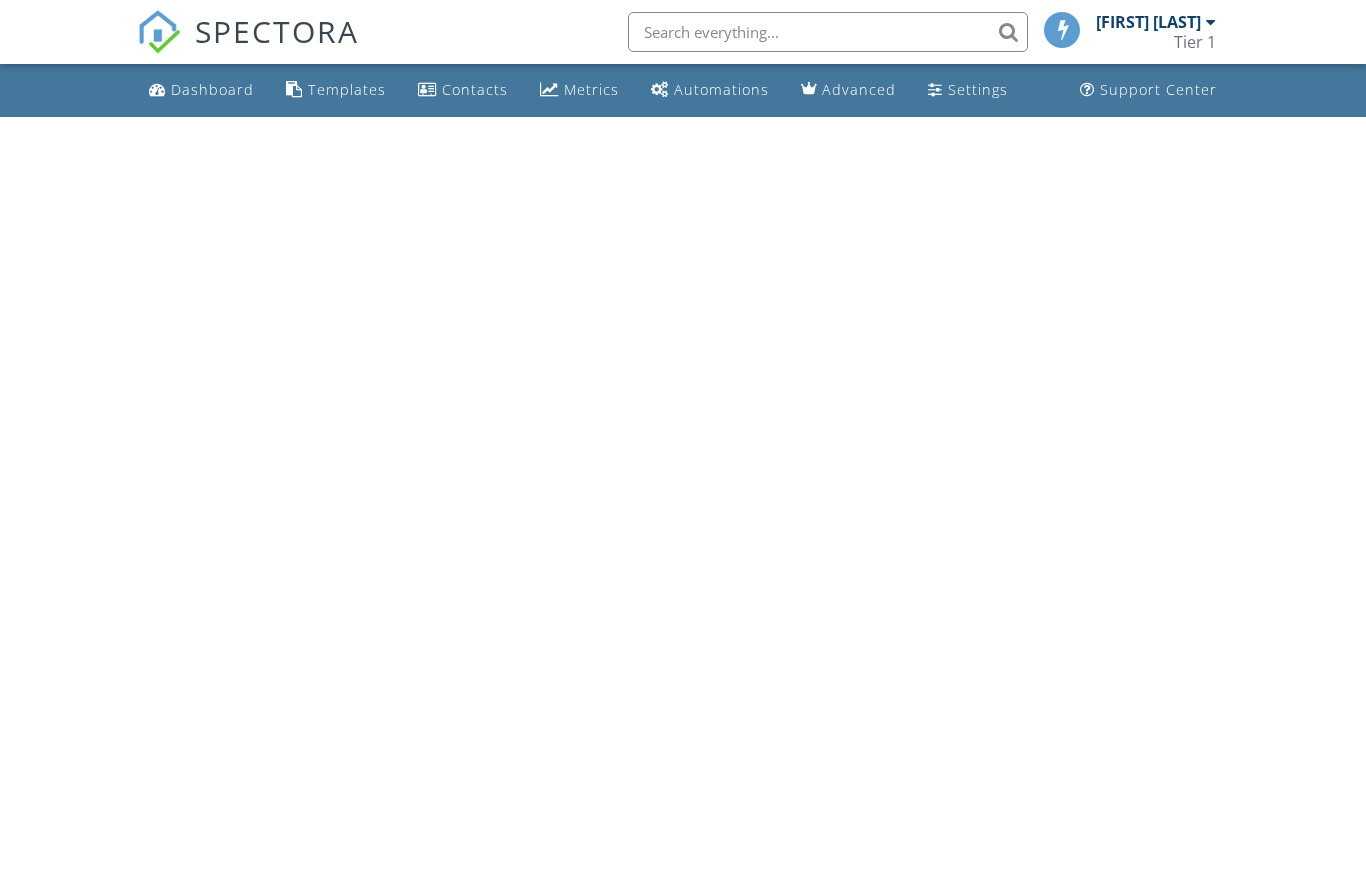 scroll, scrollTop: 0, scrollLeft: 0, axis: both 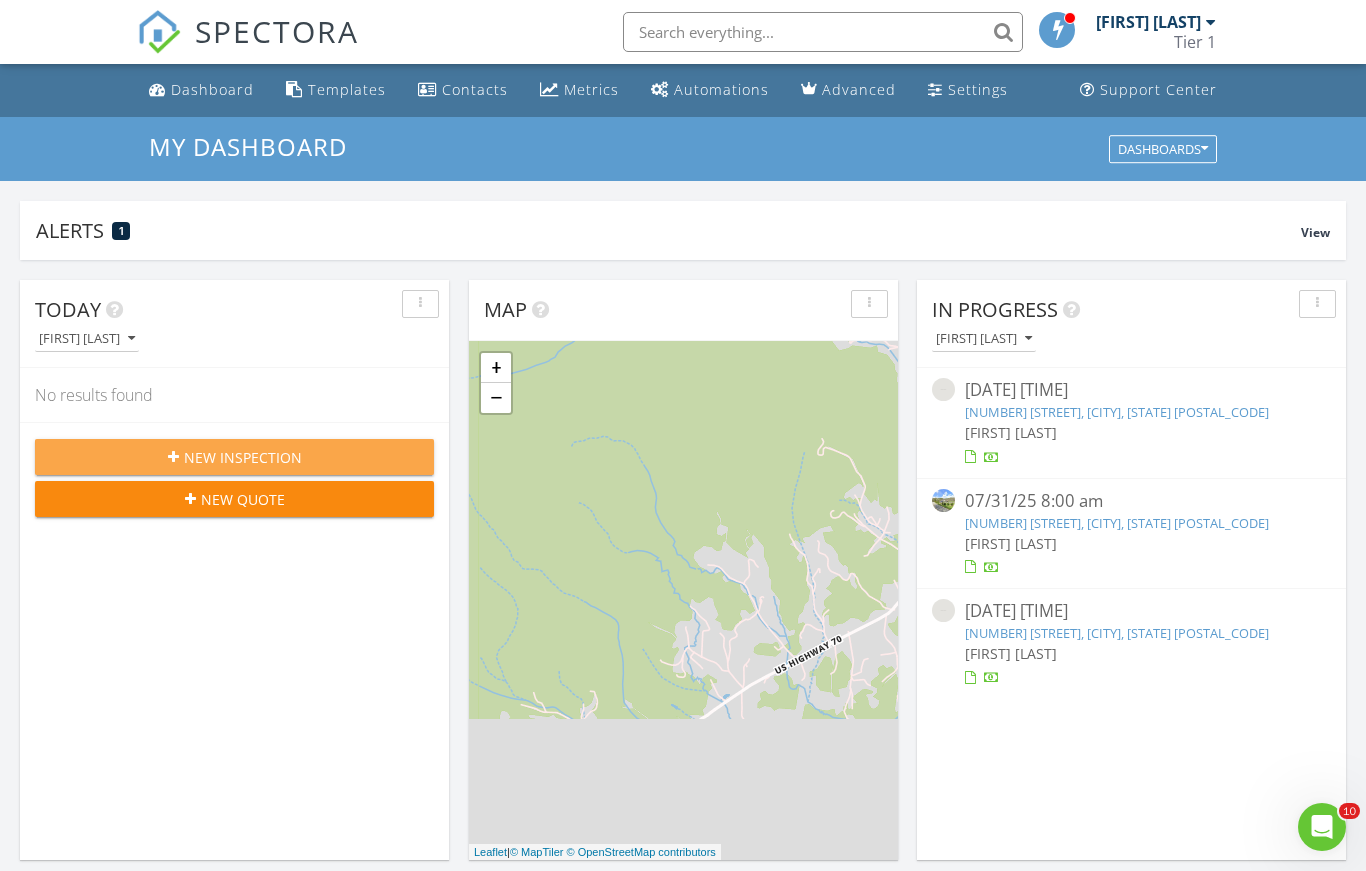 click on "New Inspection" at bounding box center [243, 457] 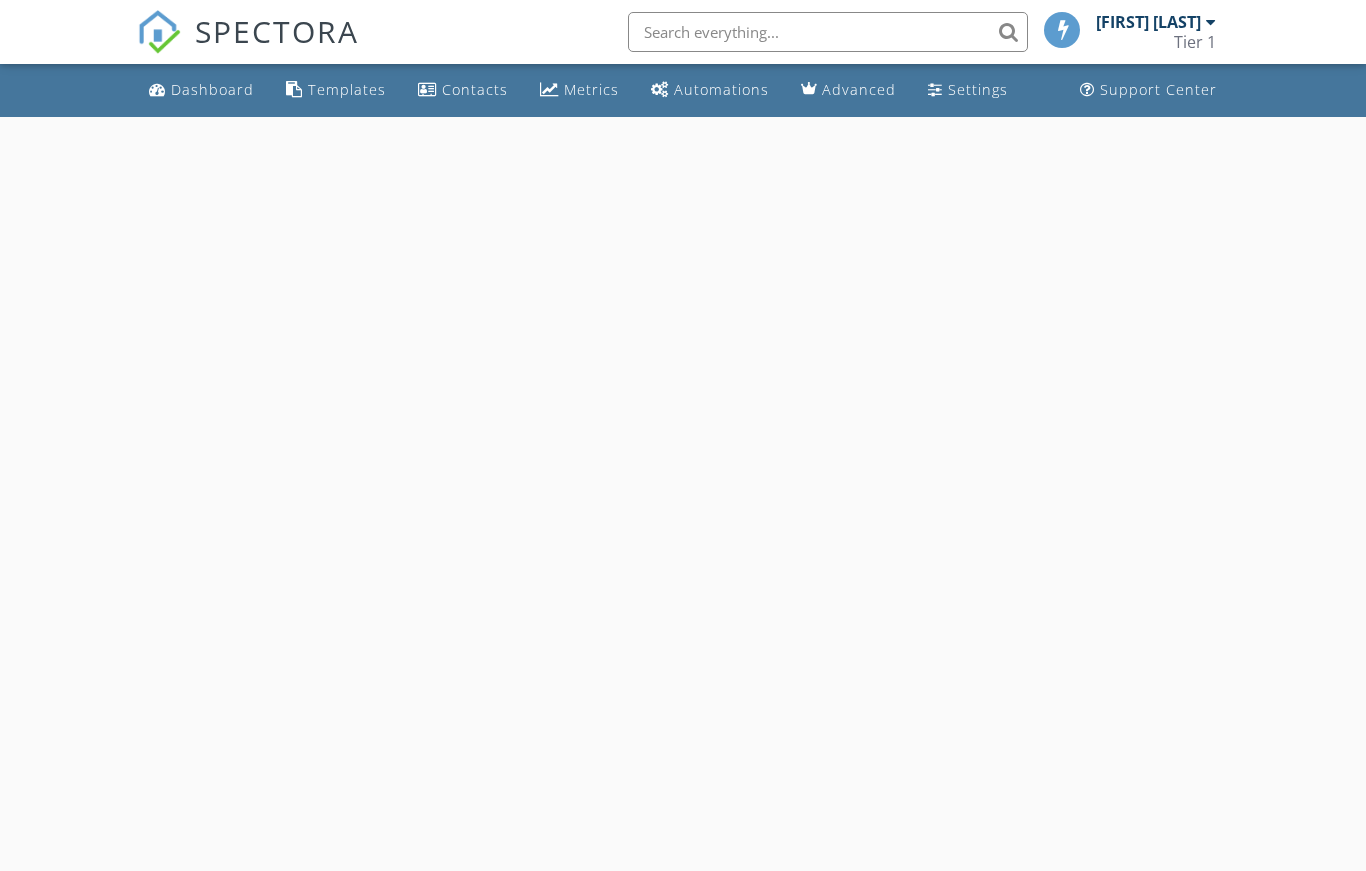 scroll, scrollTop: 0, scrollLeft: 0, axis: both 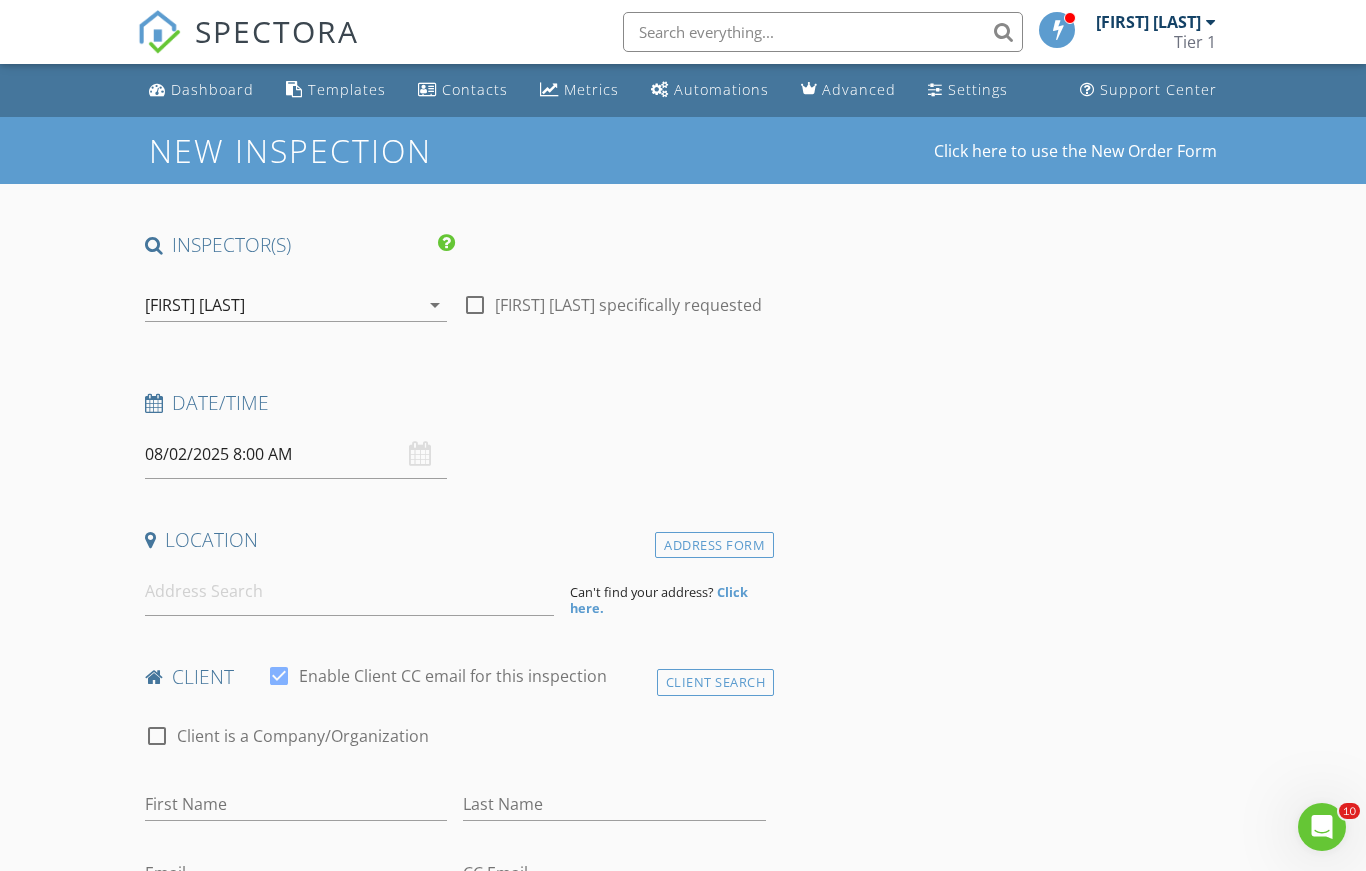 click on "08/02/2025 8:00 AM" at bounding box center (296, 454) 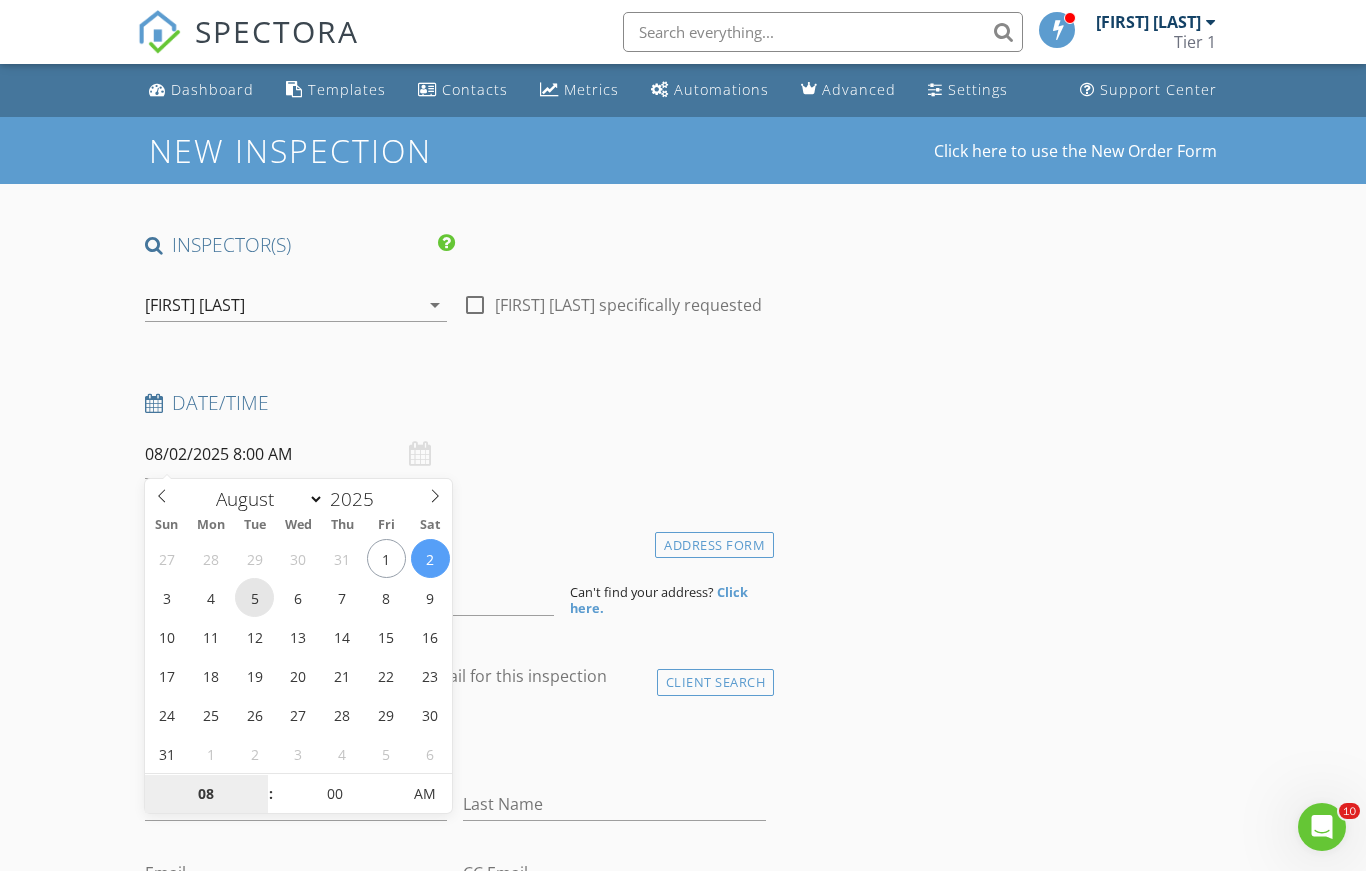 type on "08/05/2025 8:00 AM" 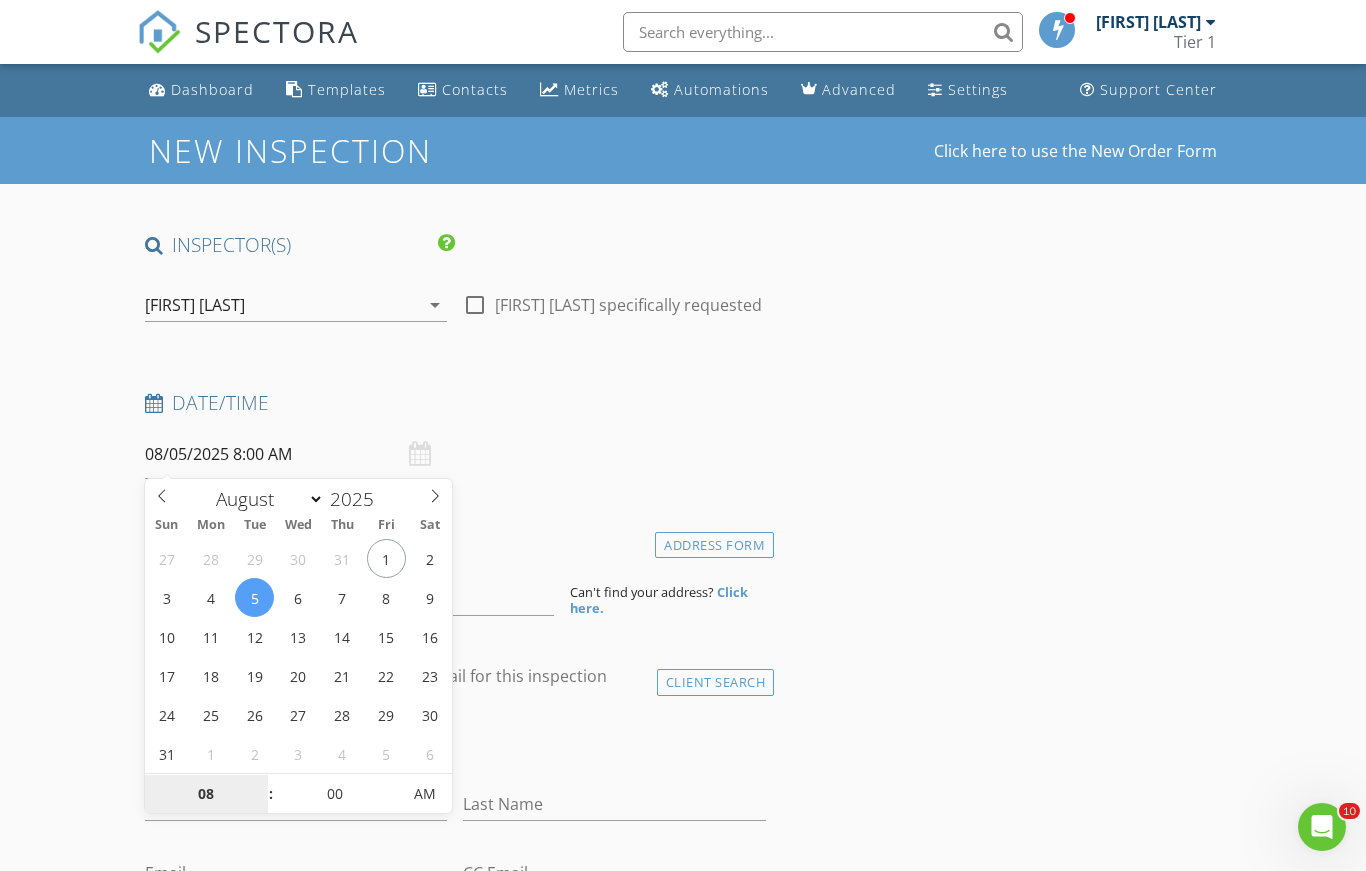 scroll, scrollTop: 312, scrollLeft: 0, axis: vertical 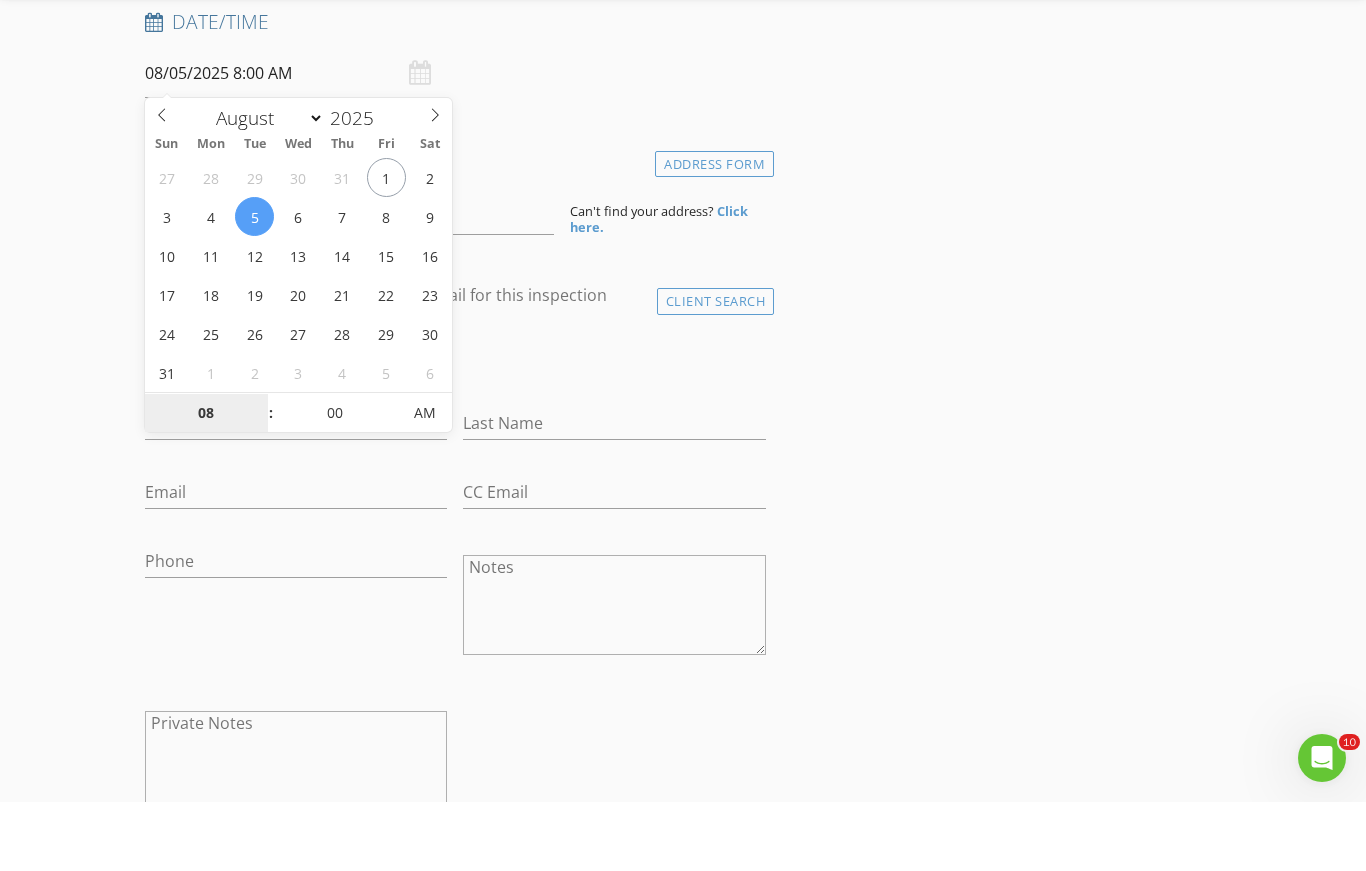 type on "09" 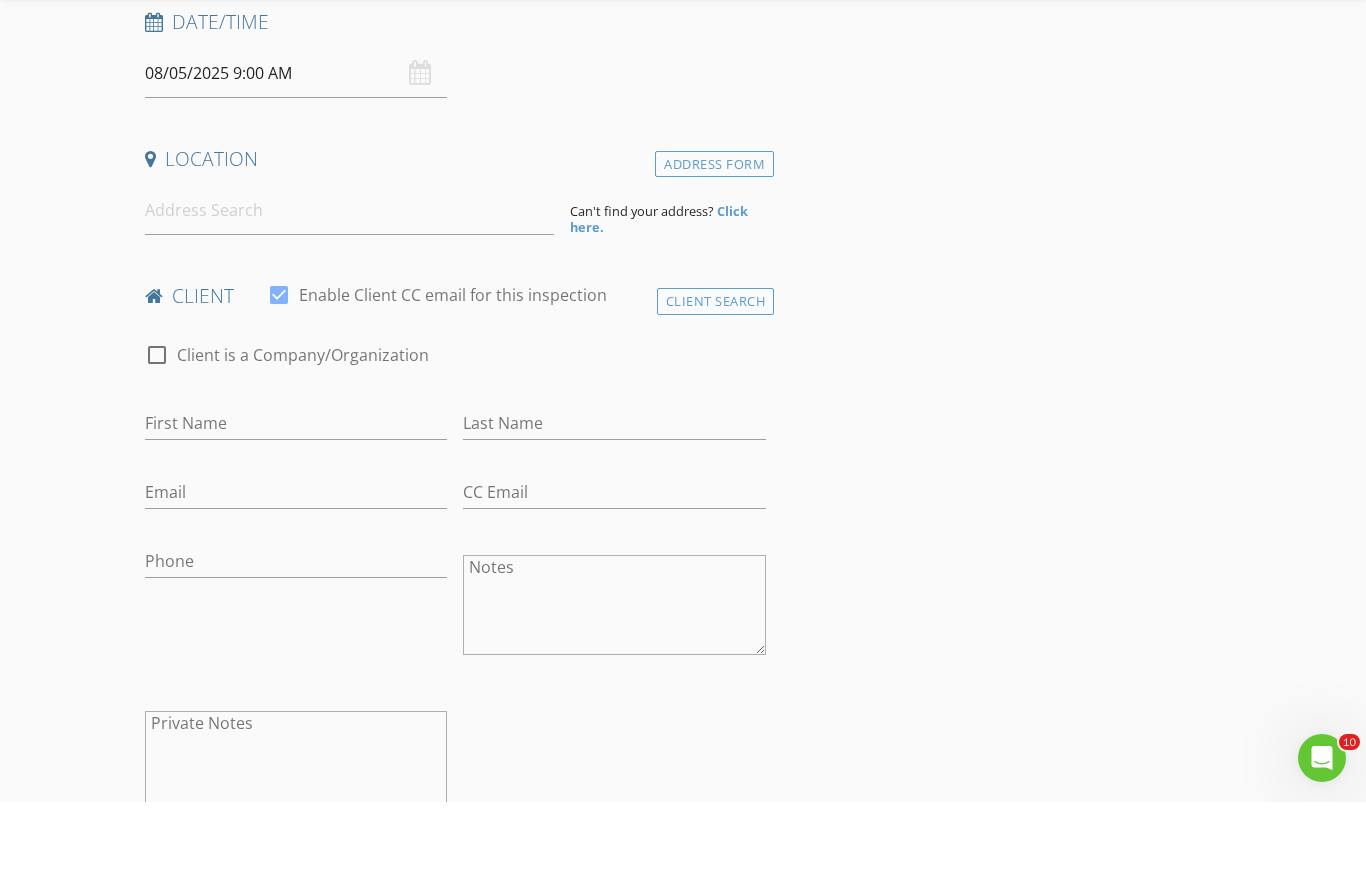 click on "INSPECTOR(S)
check_box   Tommy Creson   PRIMARY   Tommy Creson arrow_drop_down   check_box_outline_blank Tommy Creson specifically requested
Date/Time
08/05/2025 9:00 AM
Location
Address Form       Can't find your address?   Click here.
client
check_box Enable Client CC email for this inspection   Client Search     check_box_outline_blank Client is a Company/Organization     First Name   Last Name   Email   CC Email   Phone           Notes   Private Notes
ADD ADDITIONAL client
SERVICES
check_box_outline_blank   Mold Testing   EMSL check_box_outline_blank   Comprehensive Water Testing   check_box_outline_blank   Real Estate Floor Plan    check_box_outline_blank   Foundation Inspection    Foundation  check_box_outline_blank   Dock Debris Inspection   Dive Inspection For Debris" at bounding box center [683, 1354] 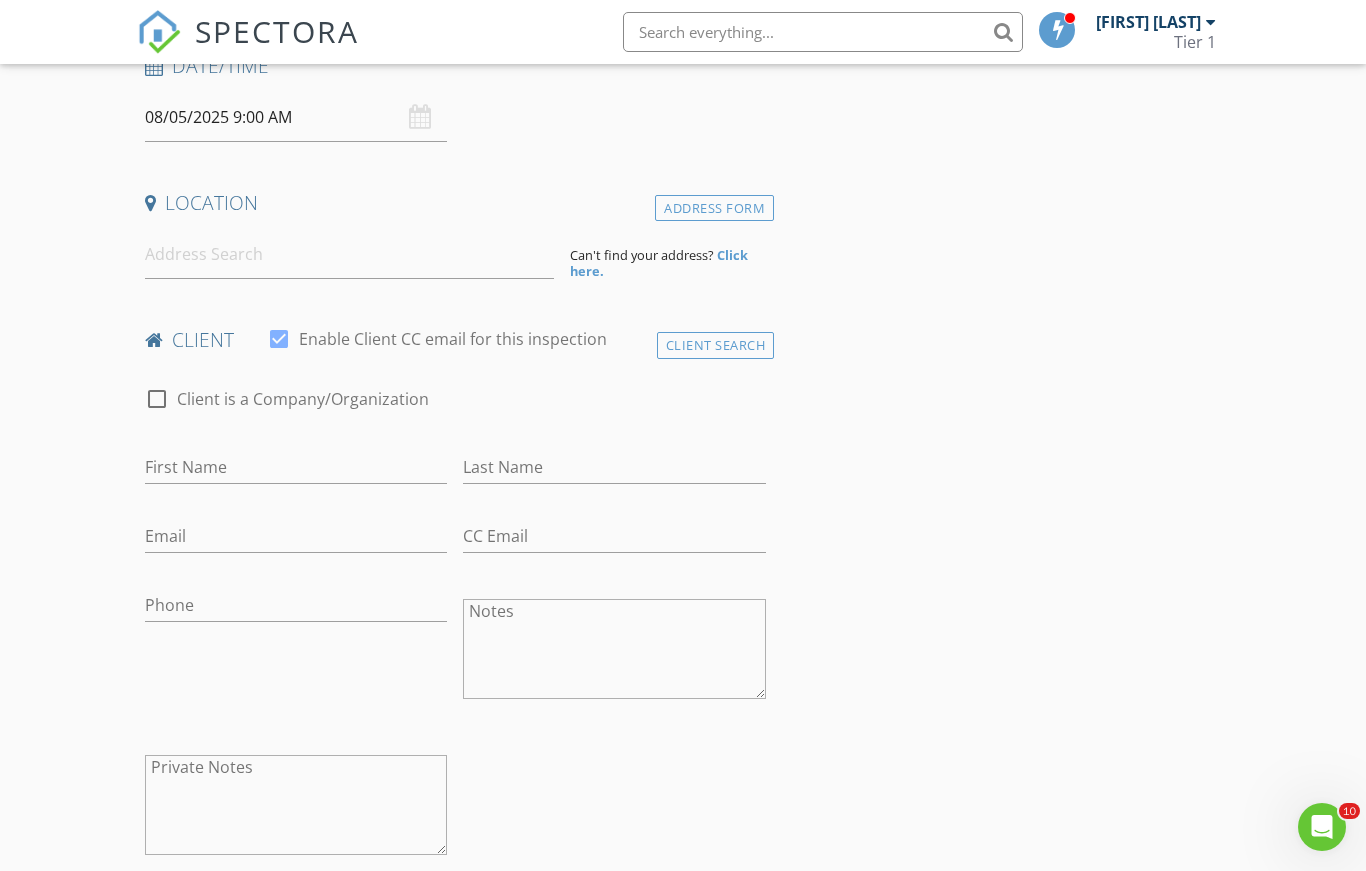 scroll, scrollTop: 336, scrollLeft: 0, axis: vertical 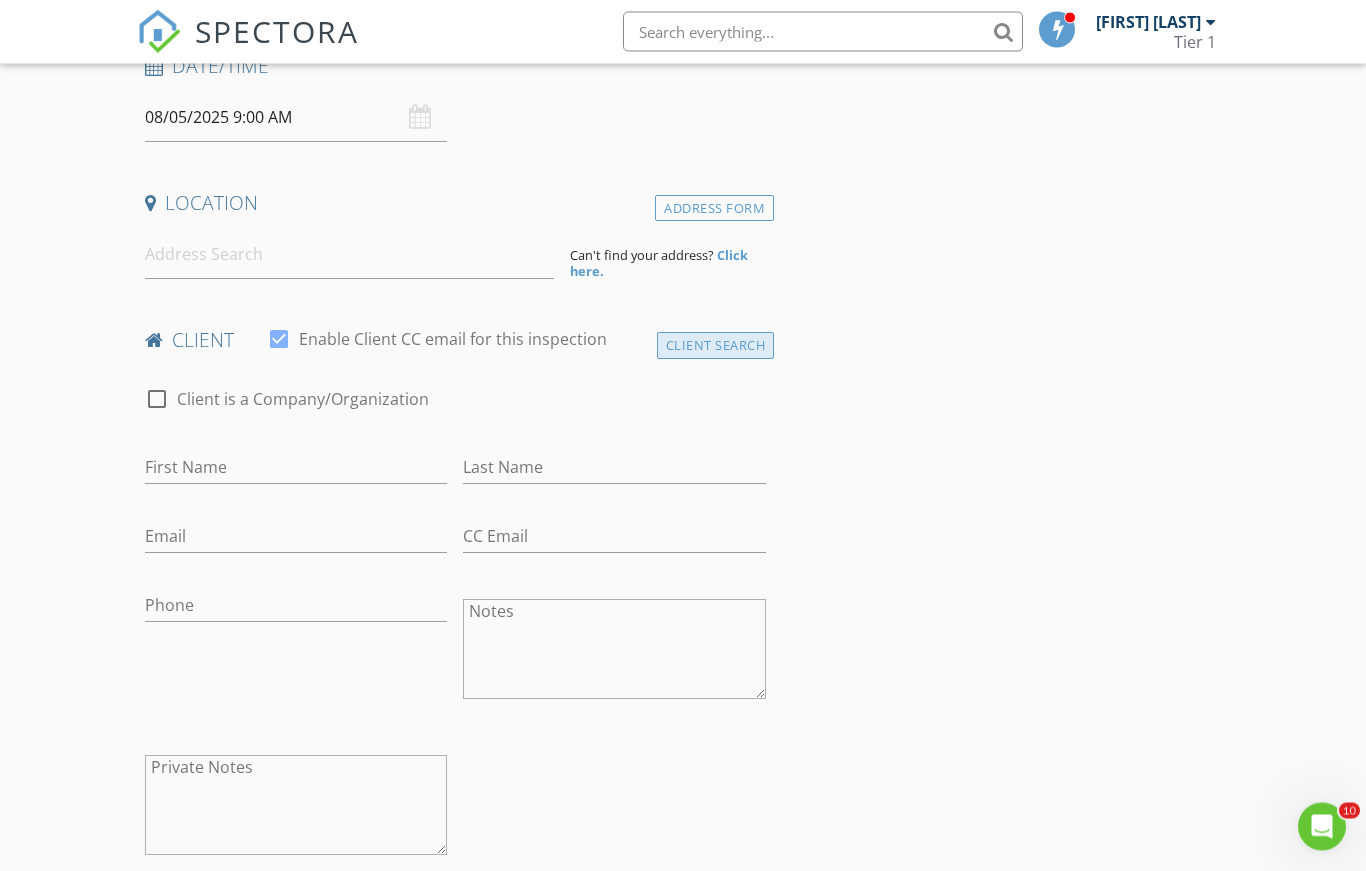 click on "Client Search" at bounding box center (716, 346) 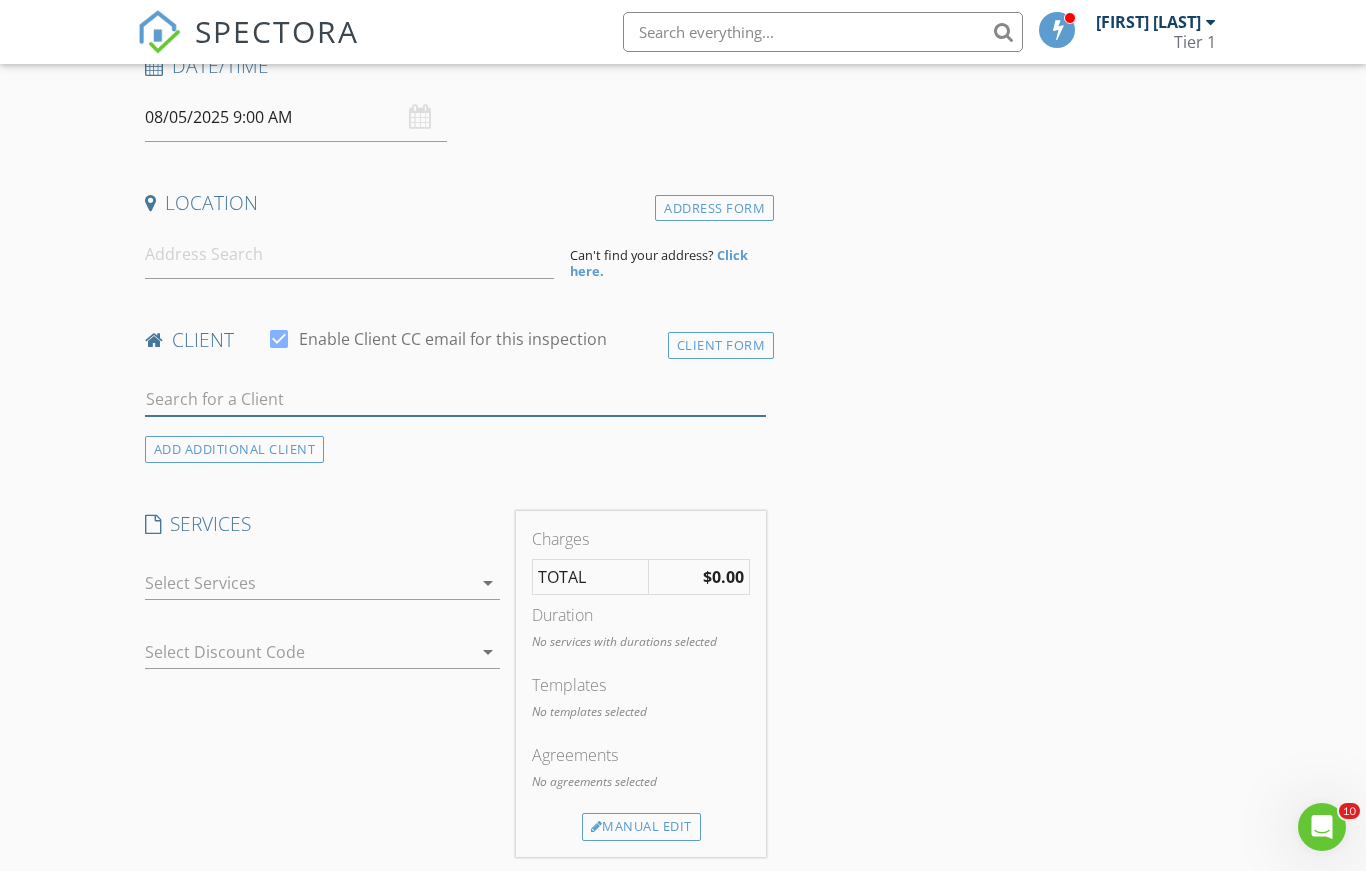click at bounding box center [455, 399] 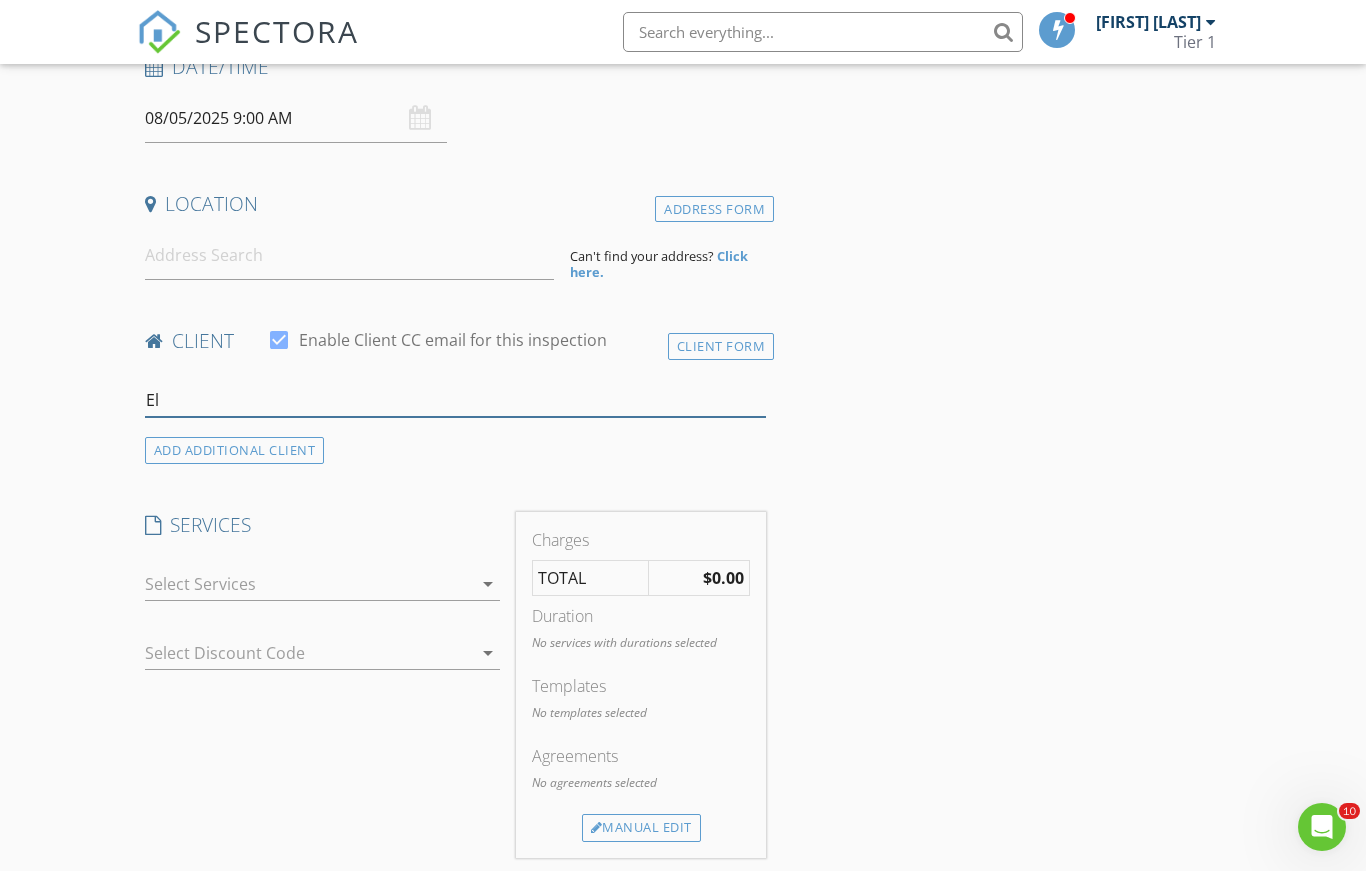 type on "E" 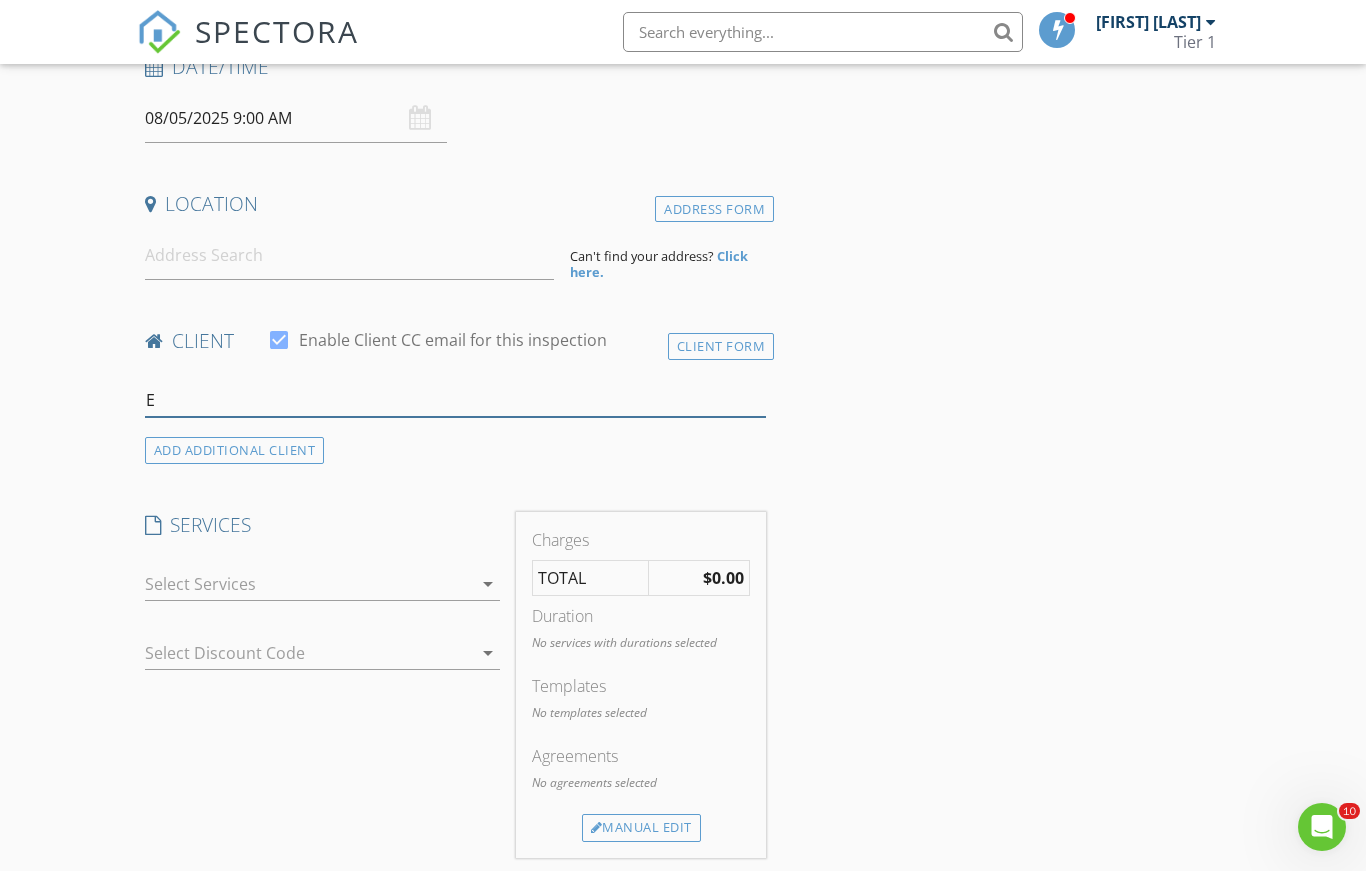 type 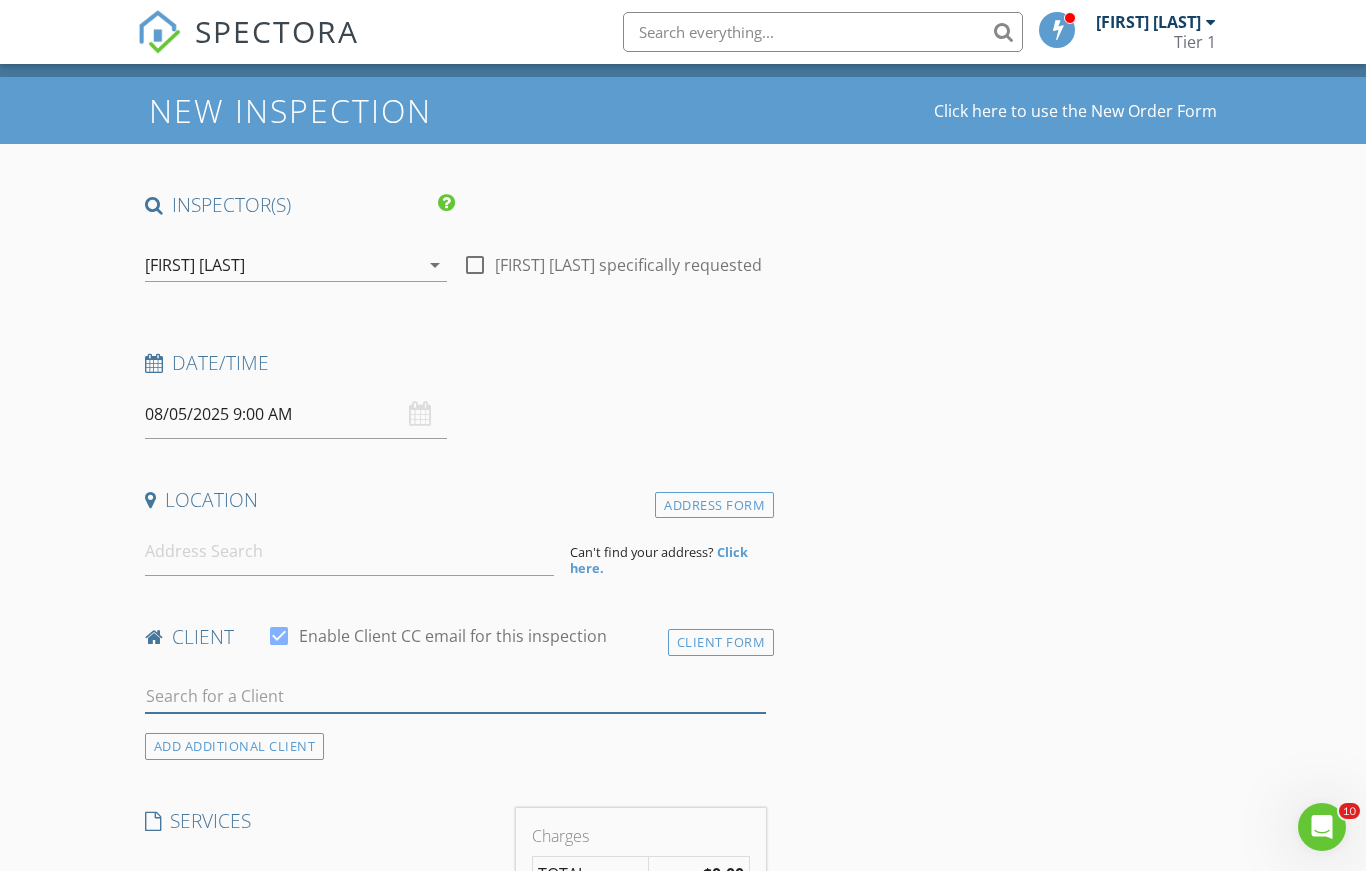 scroll, scrollTop: 0, scrollLeft: 0, axis: both 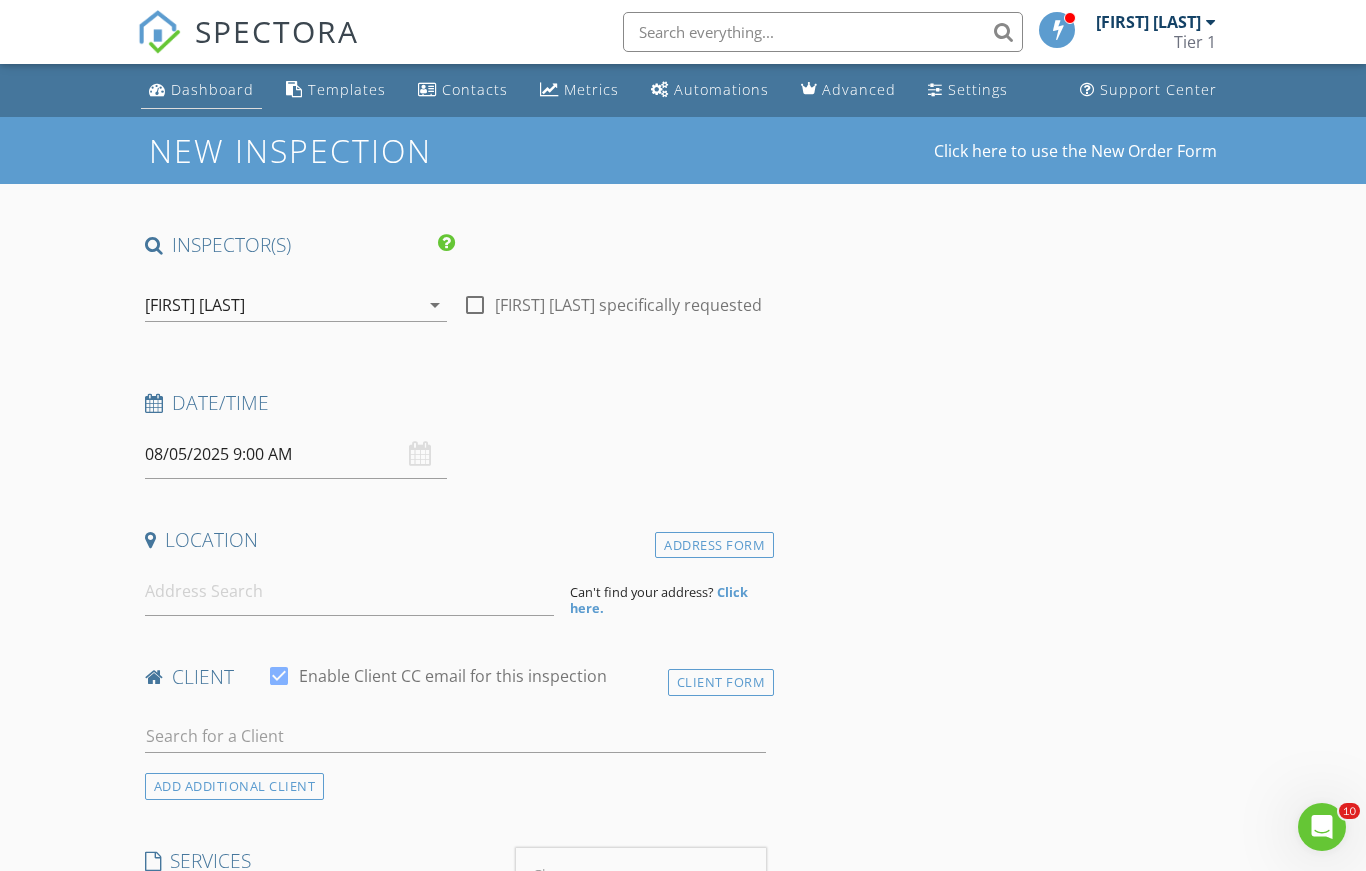 click on "Dashboard" at bounding box center [212, 89] 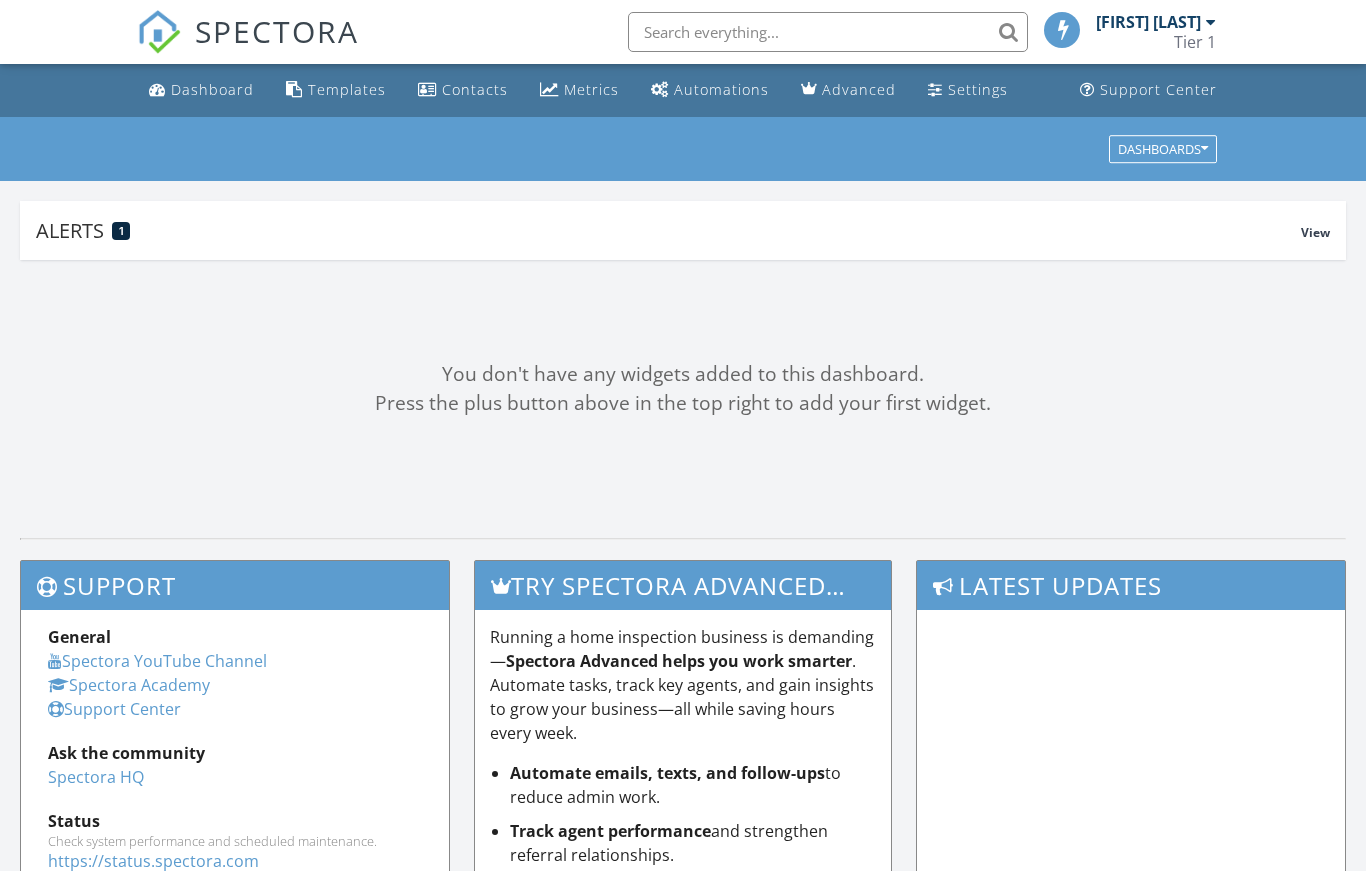 scroll, scrollTop: 0, scrollLeft: 0, axis: both 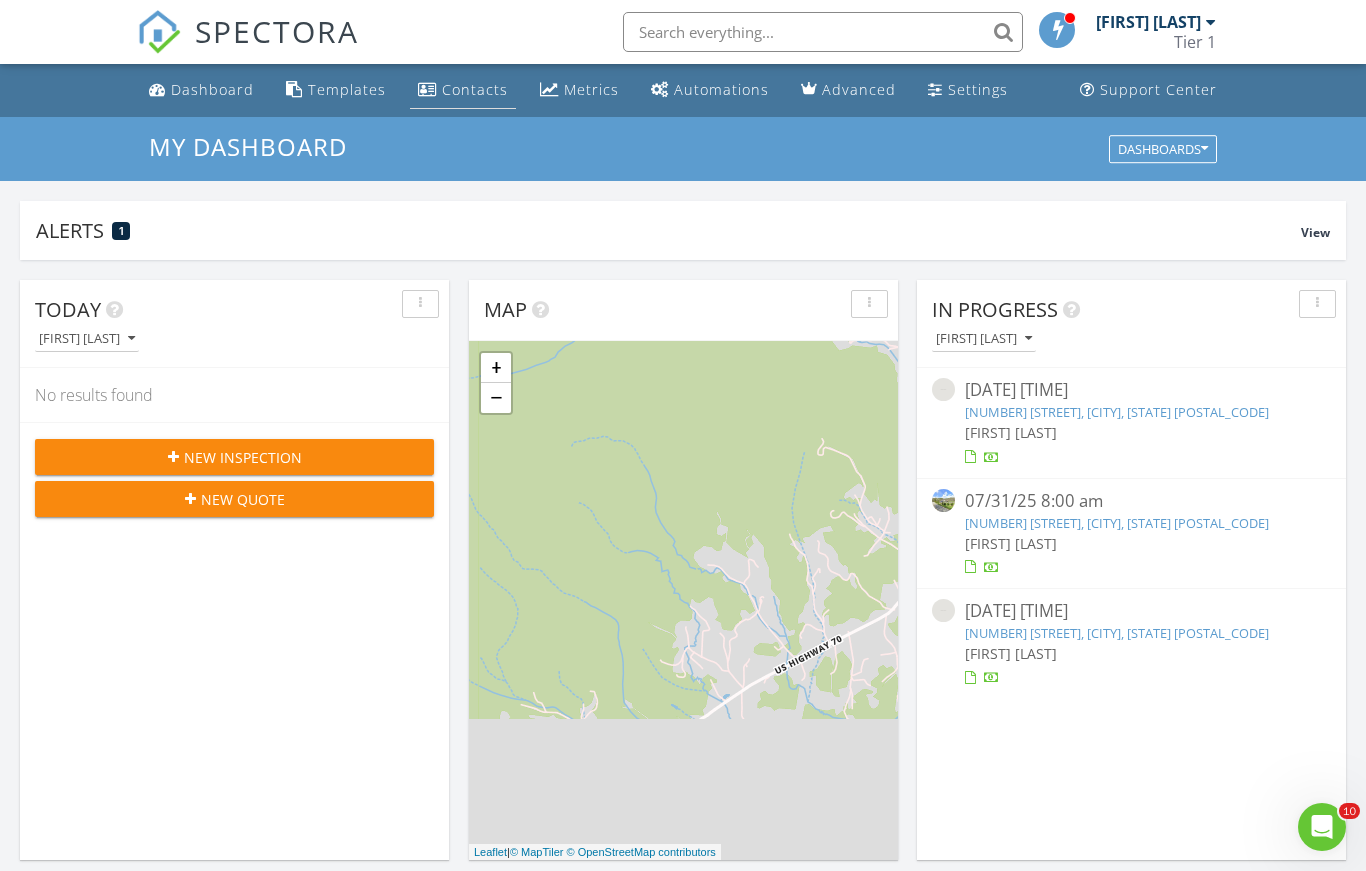 click on "Contacts" at bounding box center [475, 89] 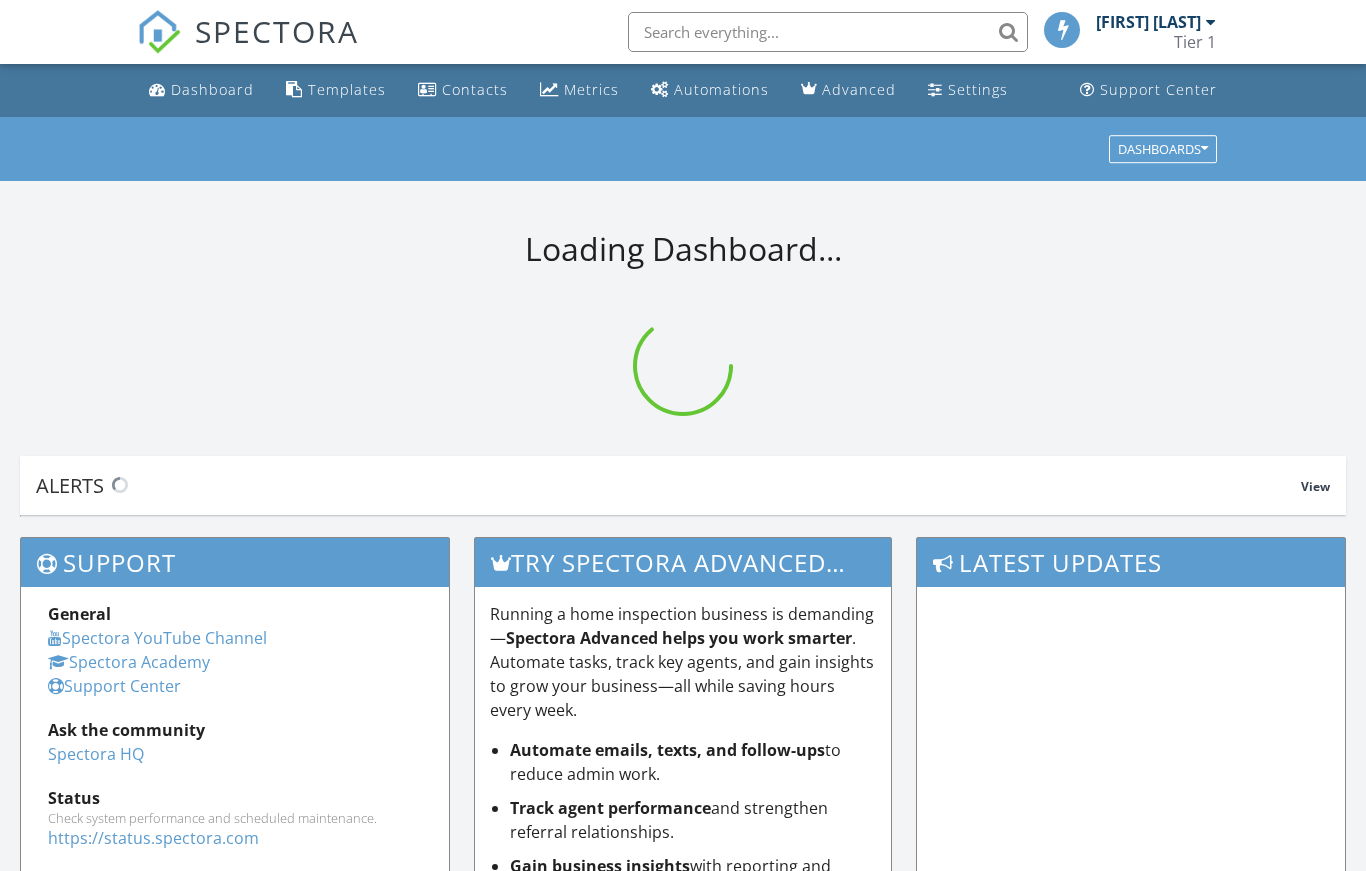 scroll, scrollTop: 0, scrollLeft: 0, axis: both 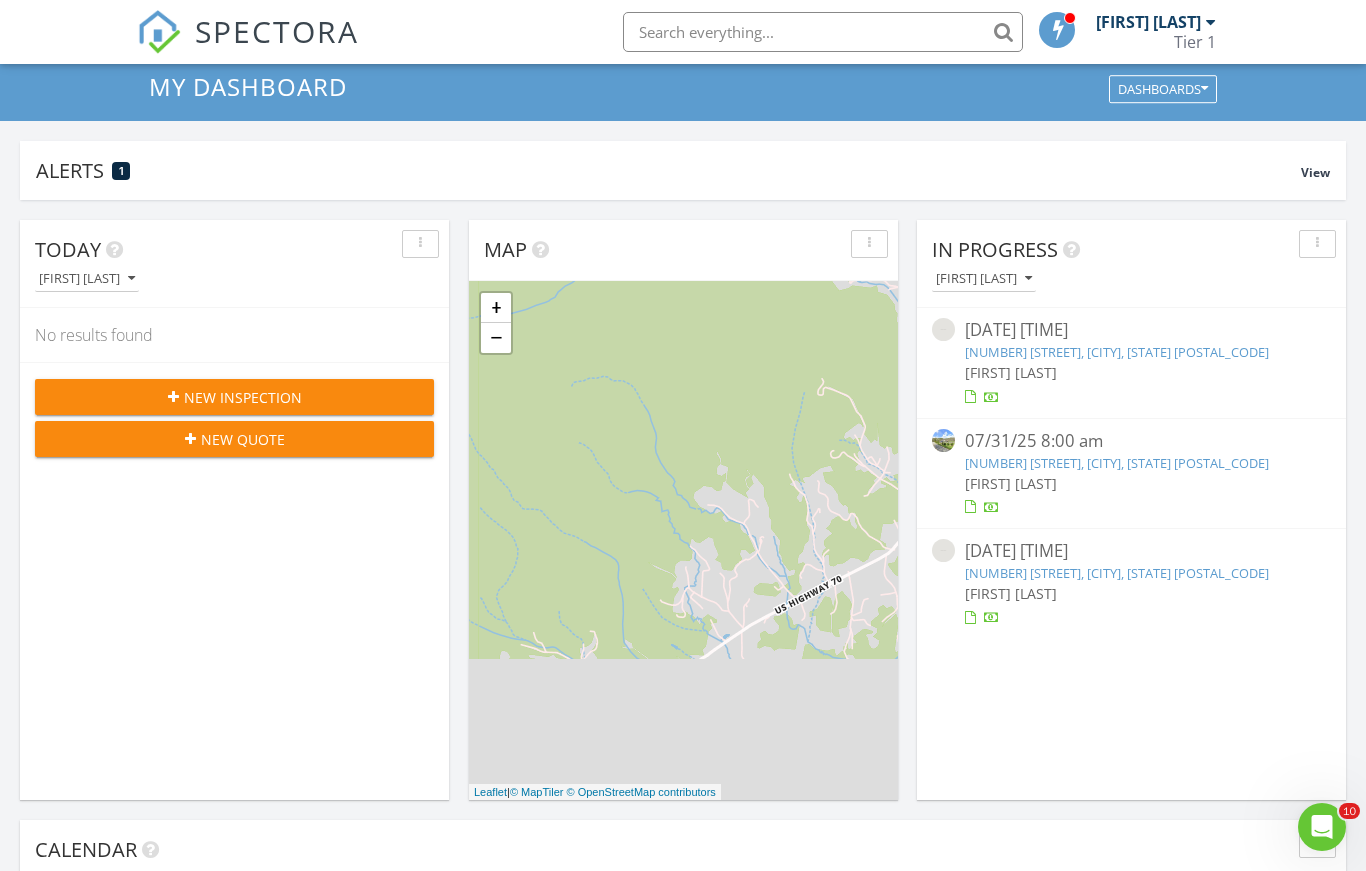 click on "New Inspection" at bounding box center (243, 397) 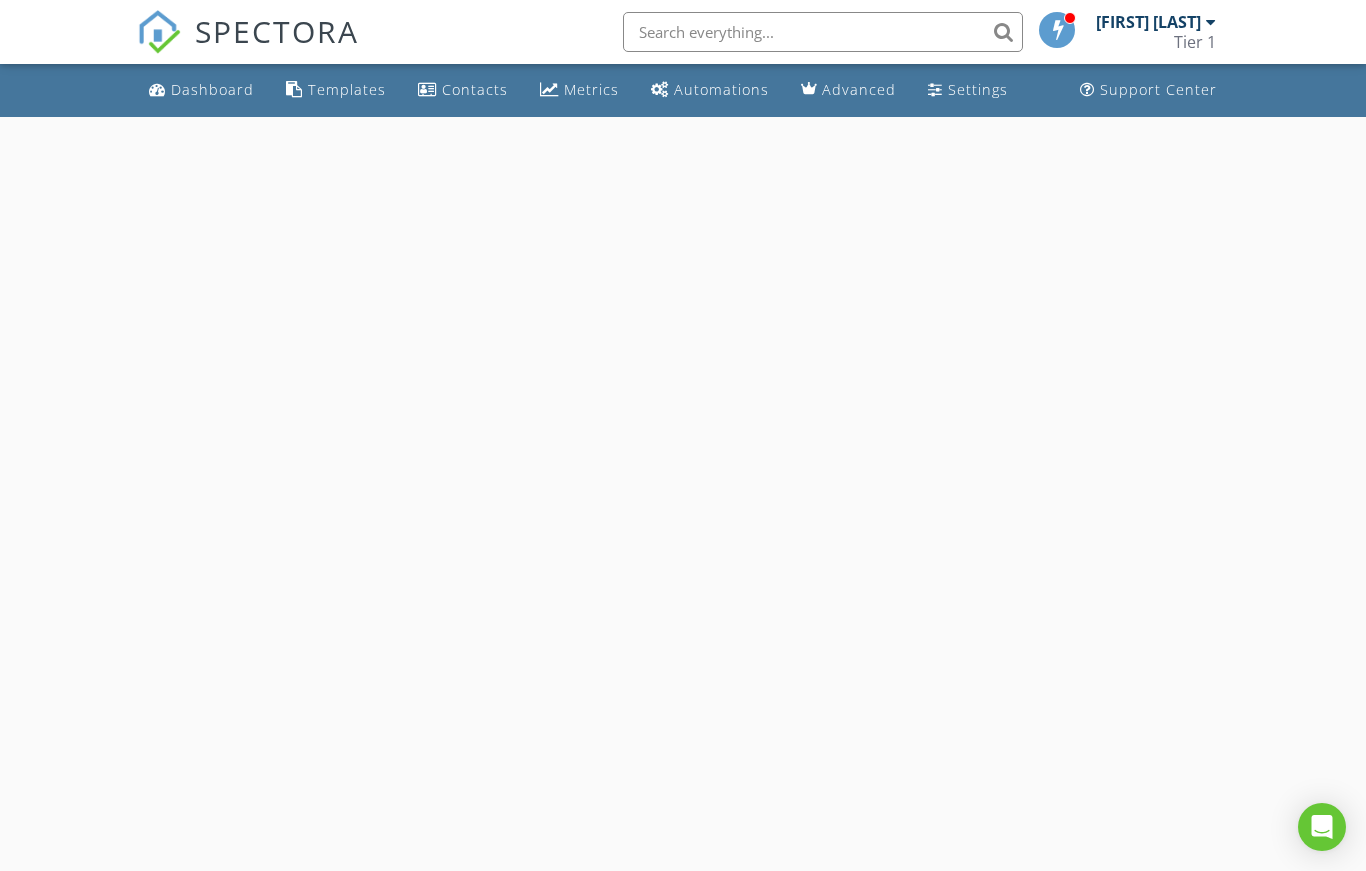 scroll, scrollTop: 0, scrollLeft: 0, axis: both 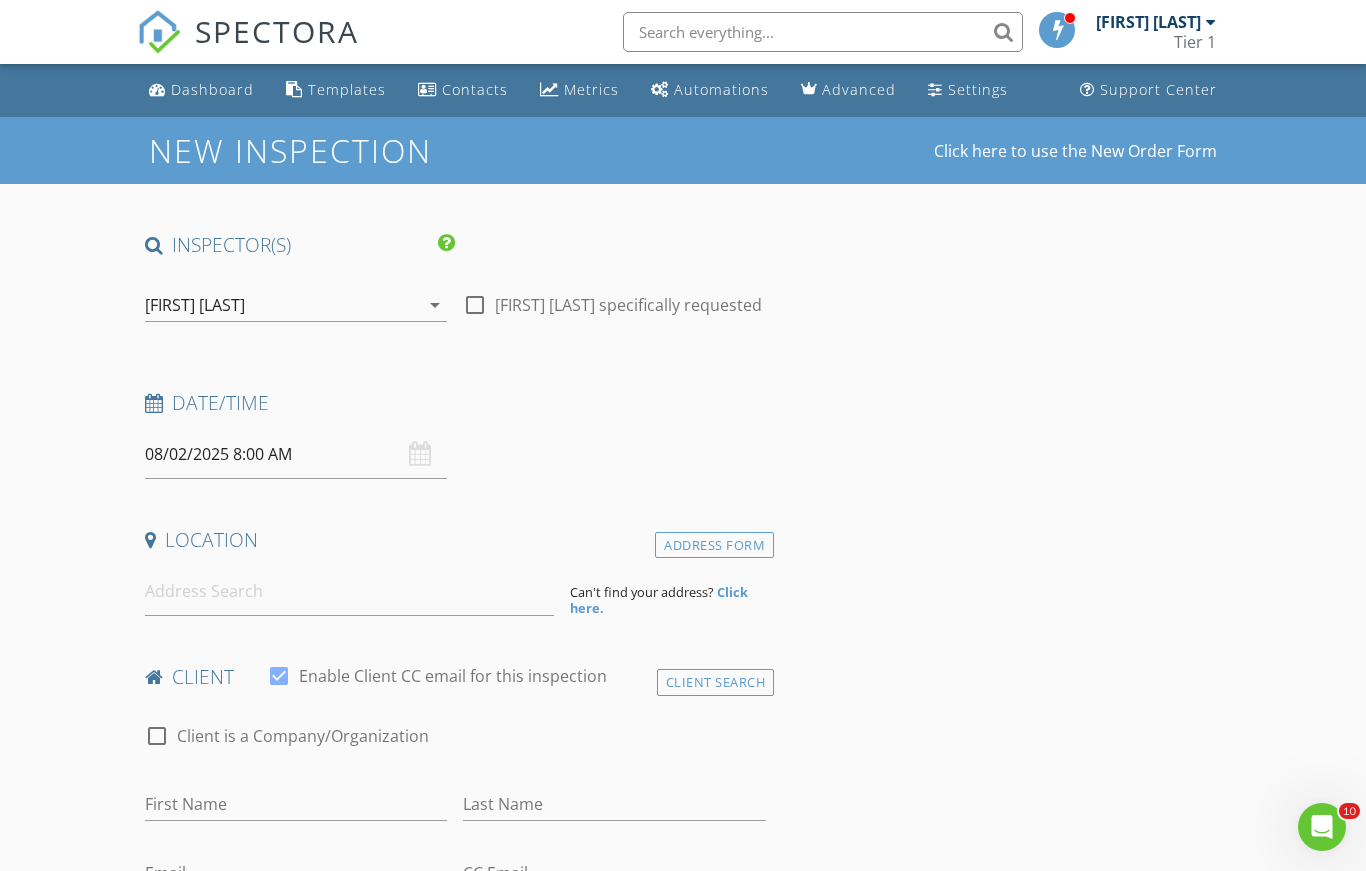 click on "08/02/2025 8:00 AM" at bounding box center [296, 454] 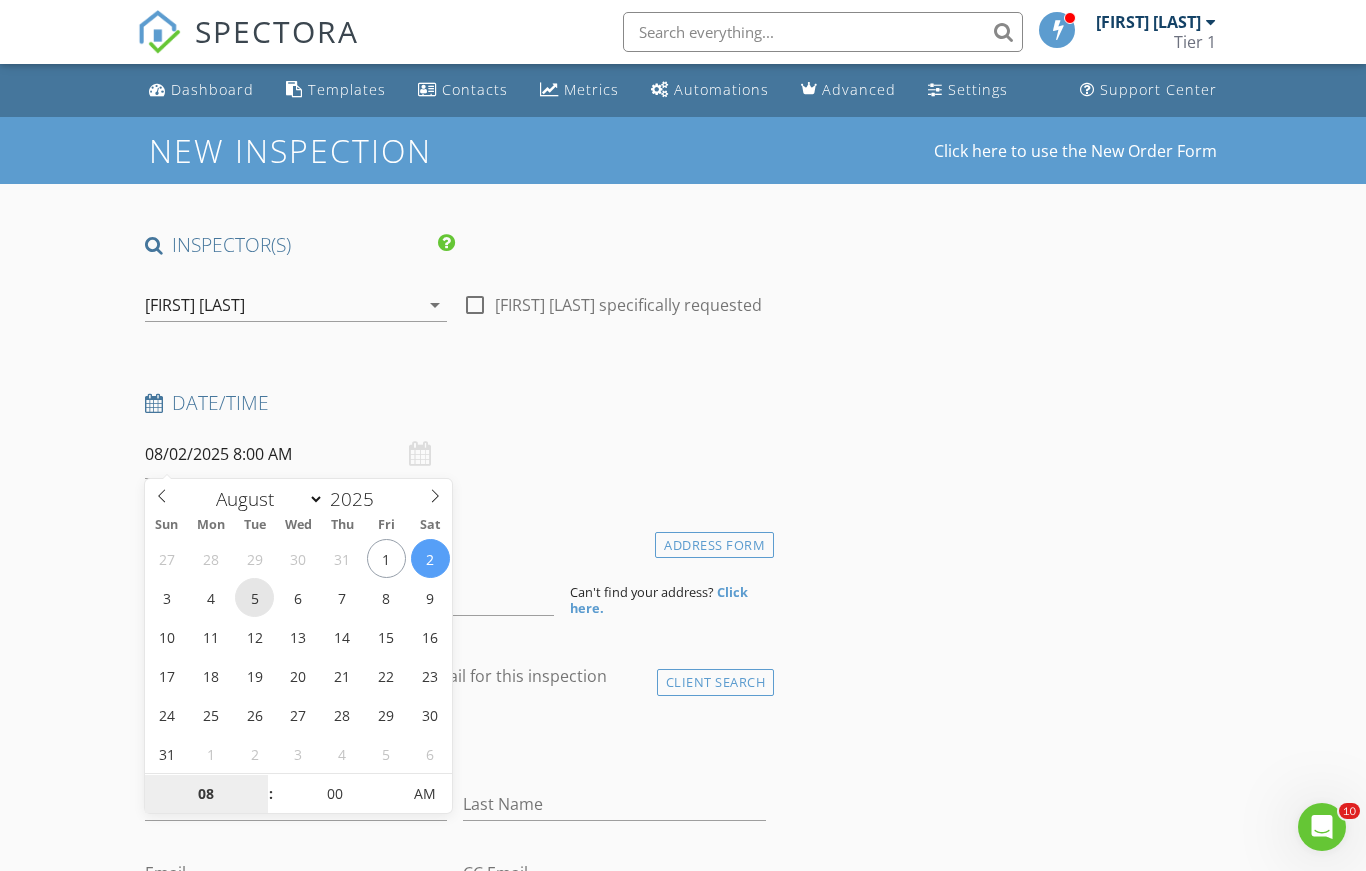 type on "08/05/2025 8:00 AM" 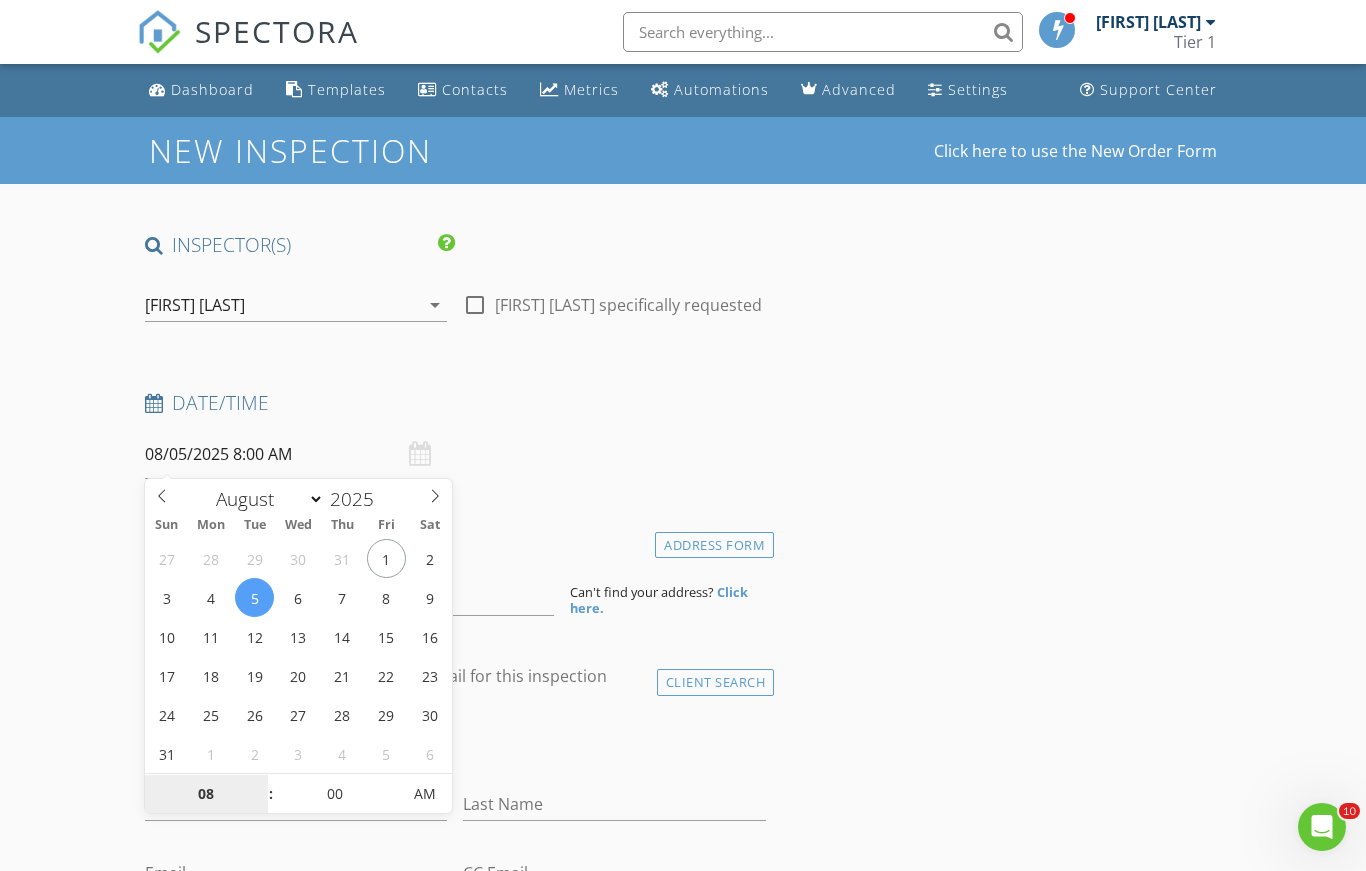 scroll, scrollTop: 312, scrollLeft: 0, axis: vertical 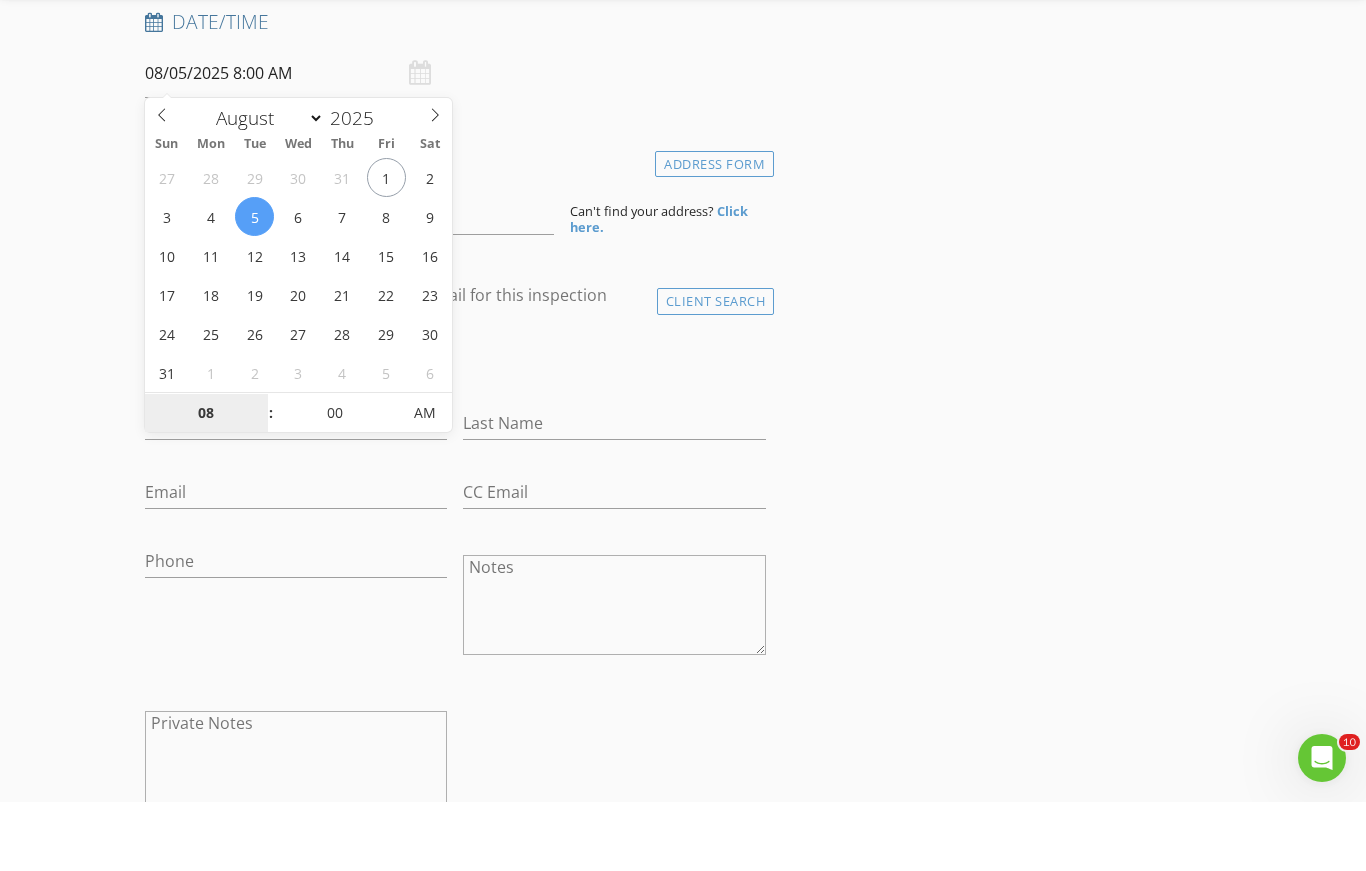 type on "09" 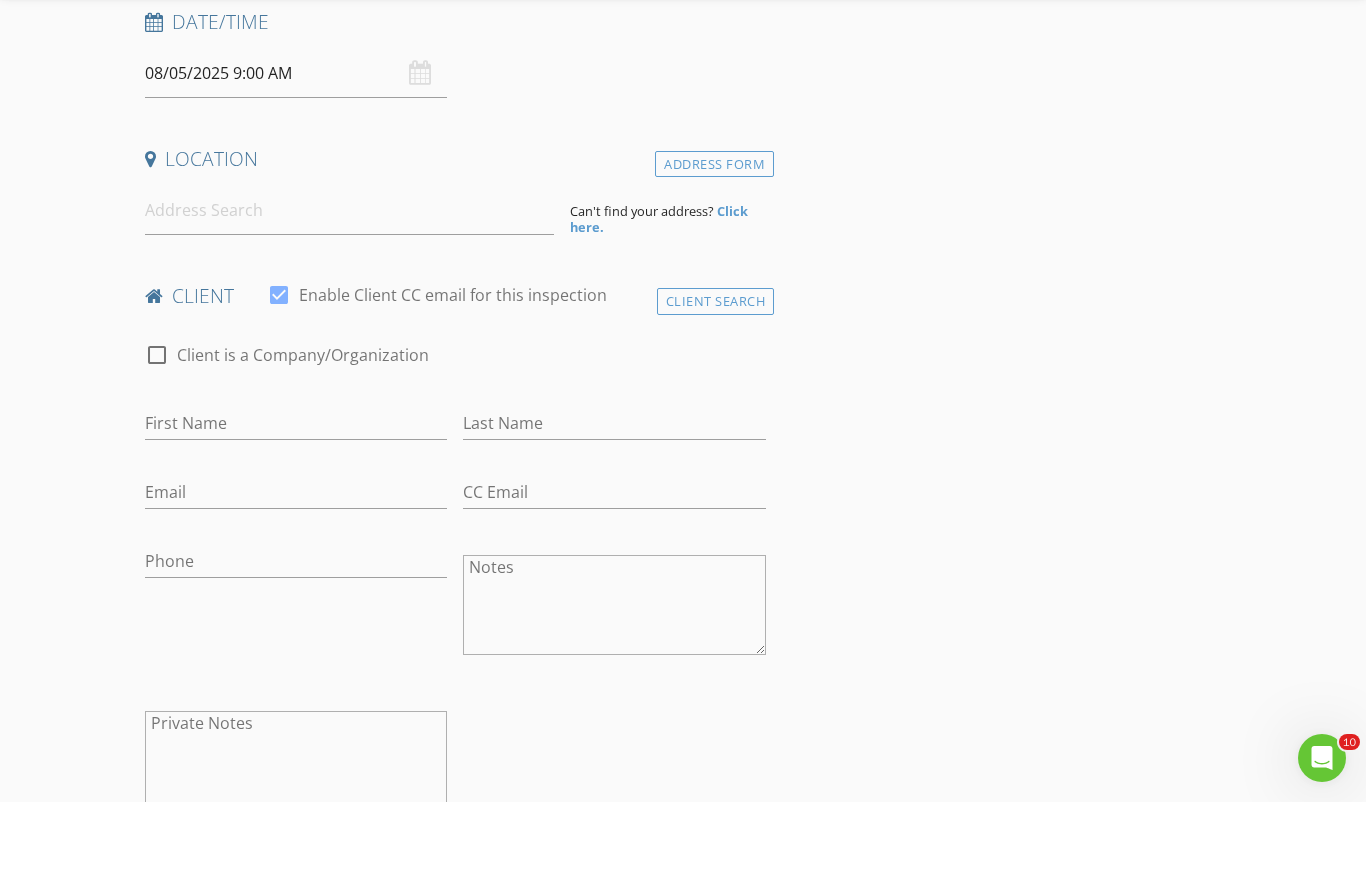 click on "Last Name" at bounding box center (614, 494) 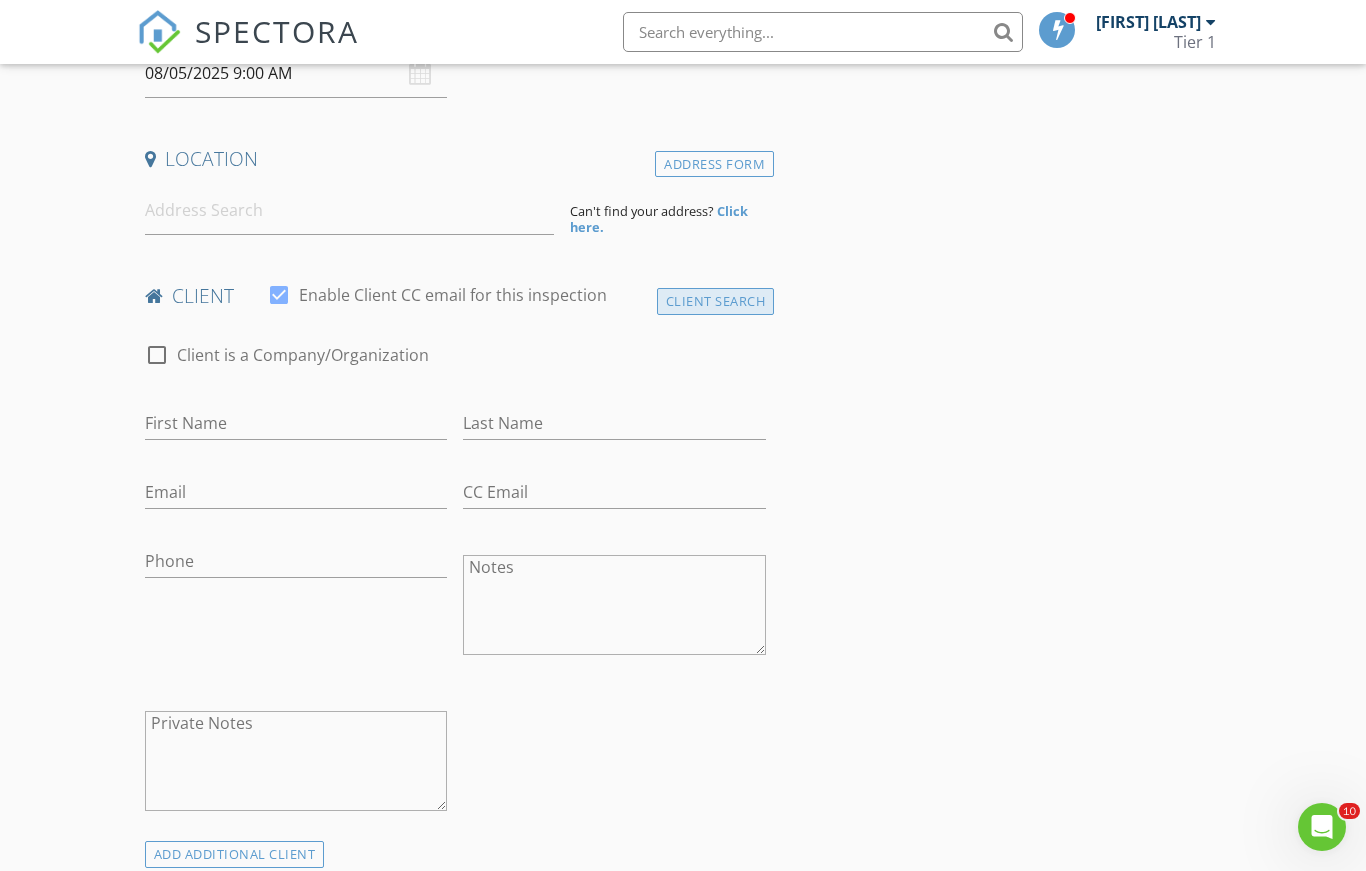 click on "Client Search" at bounding box center [716, 301] 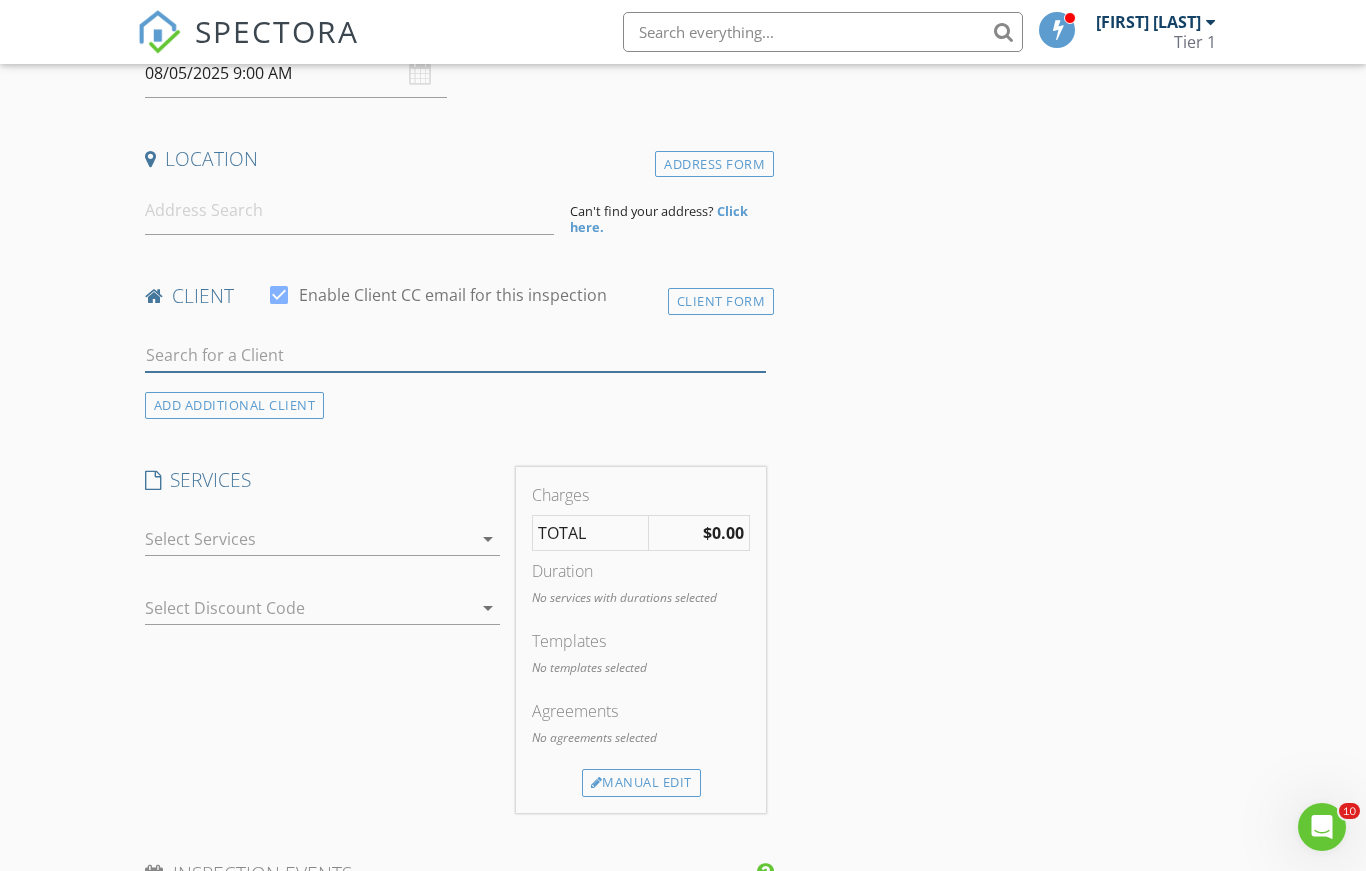 click at bounding box center (455, 355) 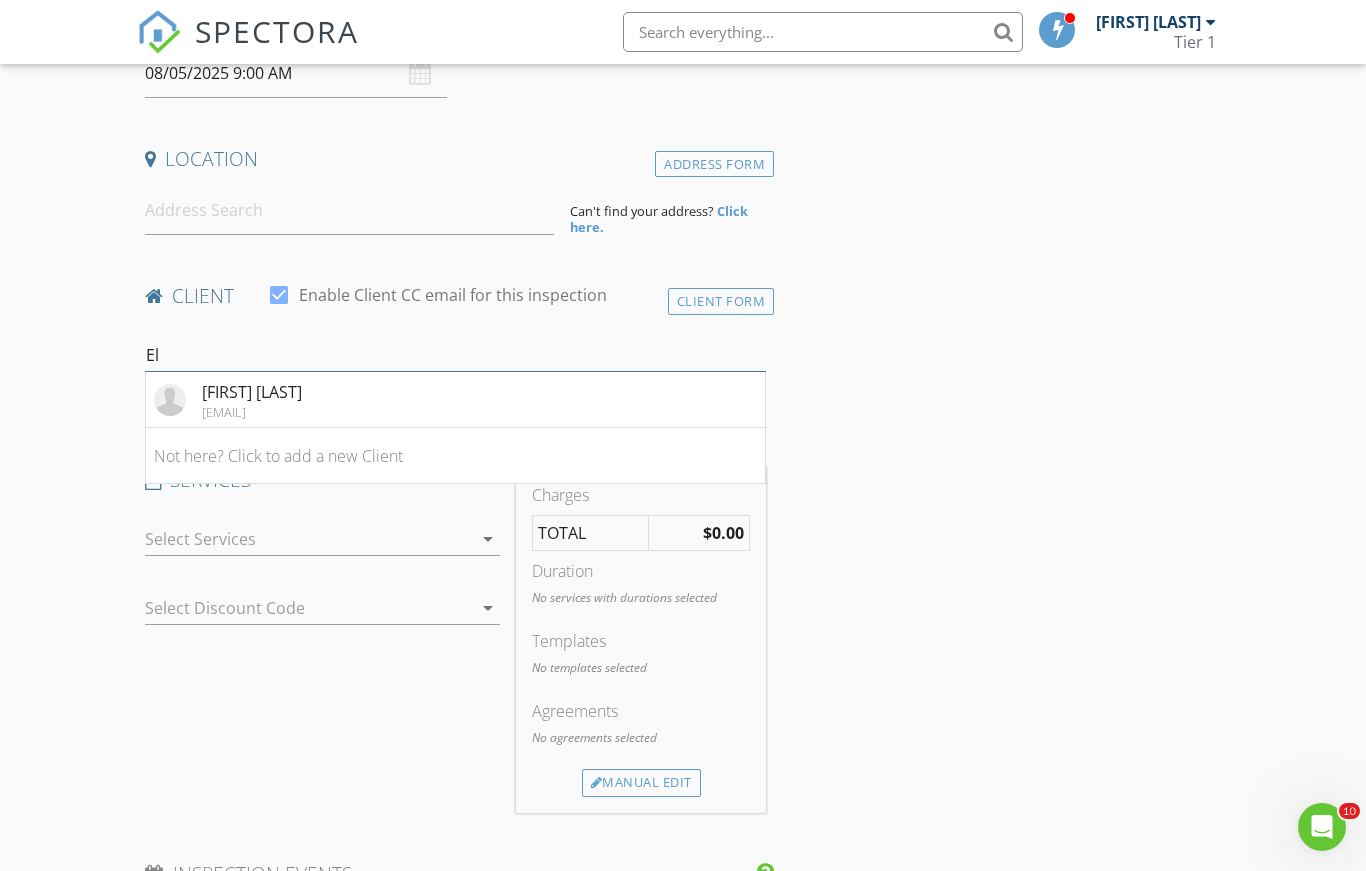 type on "E" 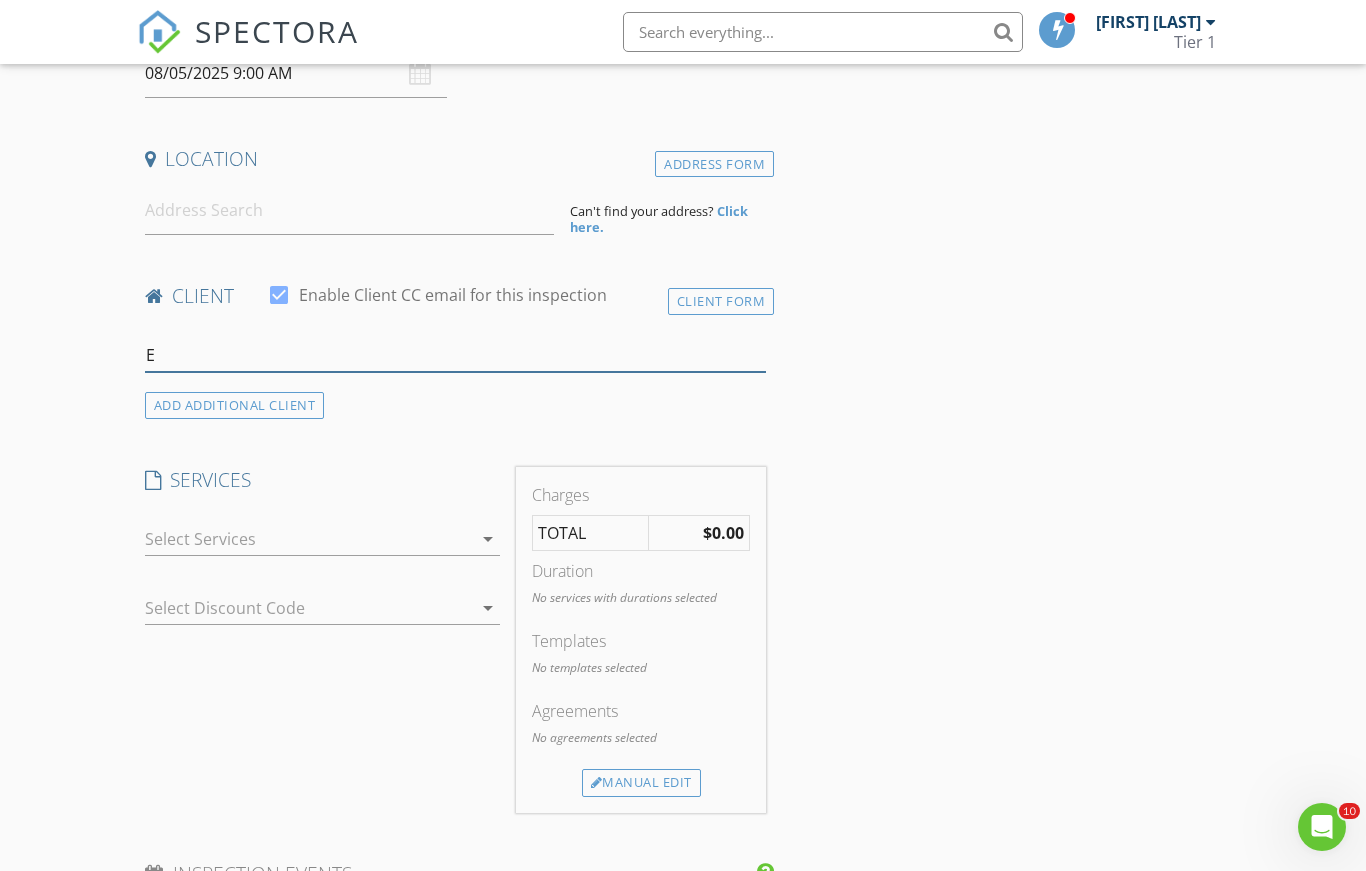 type 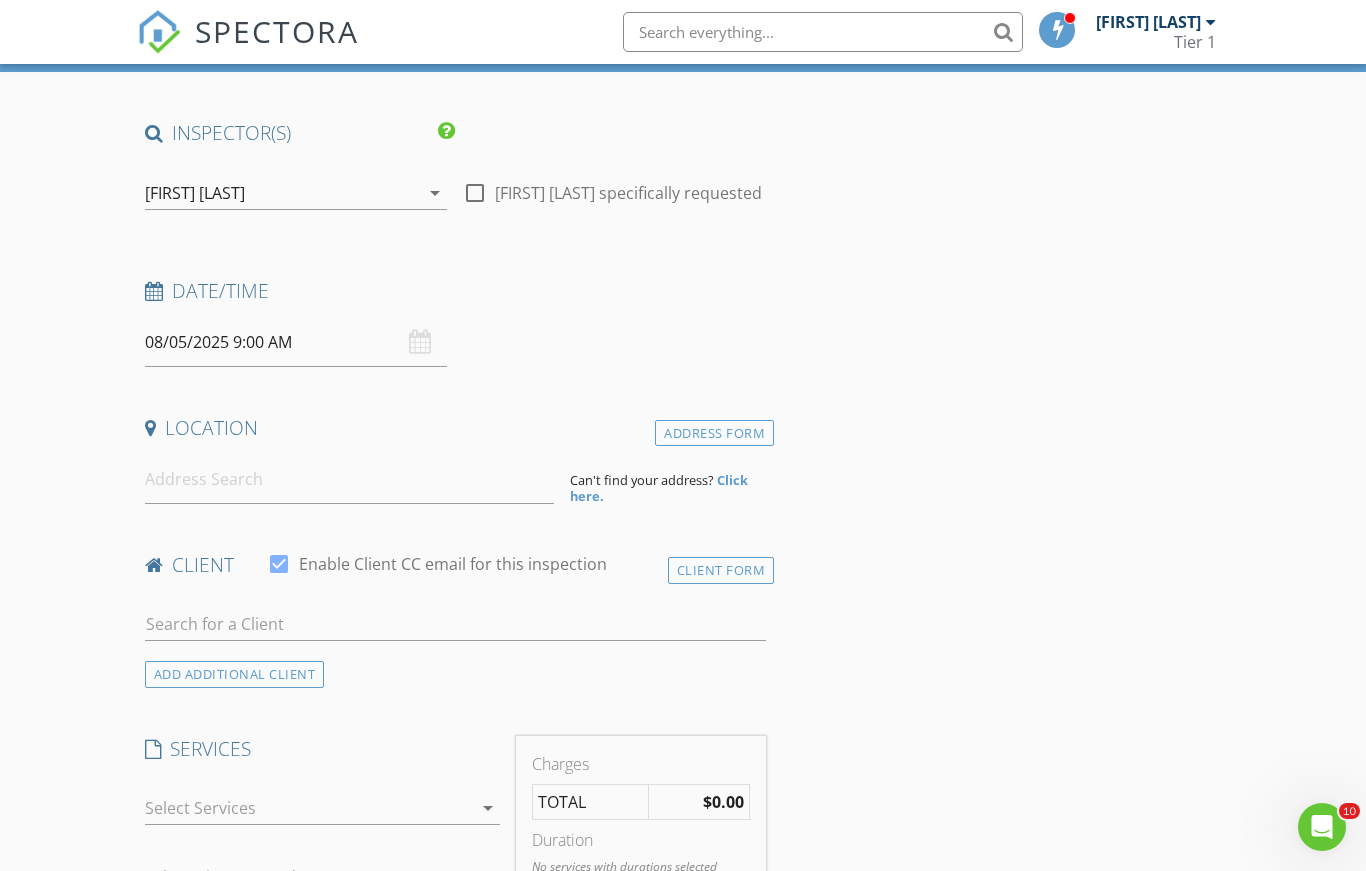 scroll, scrollTop: 0, scrollLeft: 0, axis: both 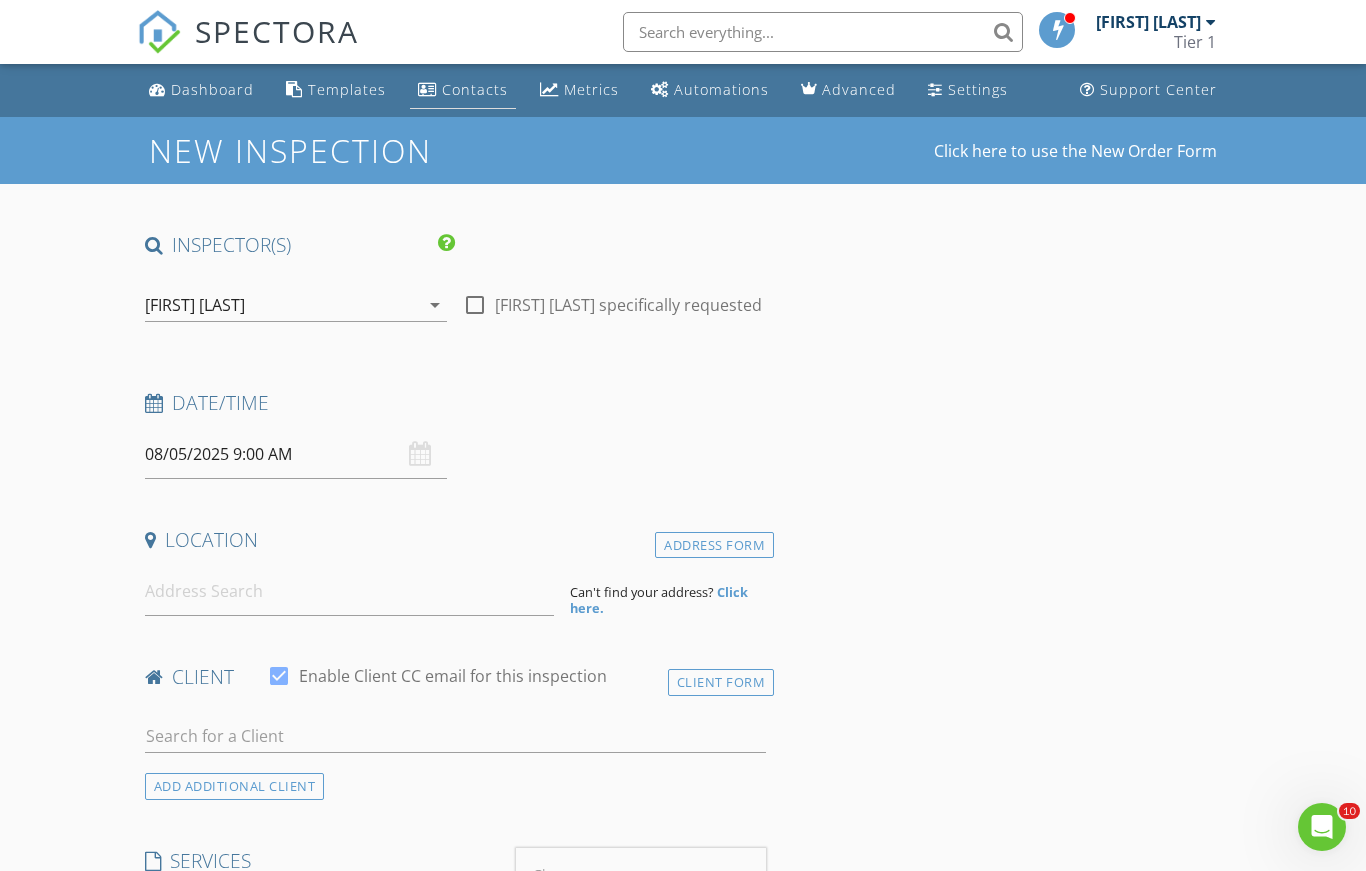 click on "Contacts" at bounding box center [475, 89] 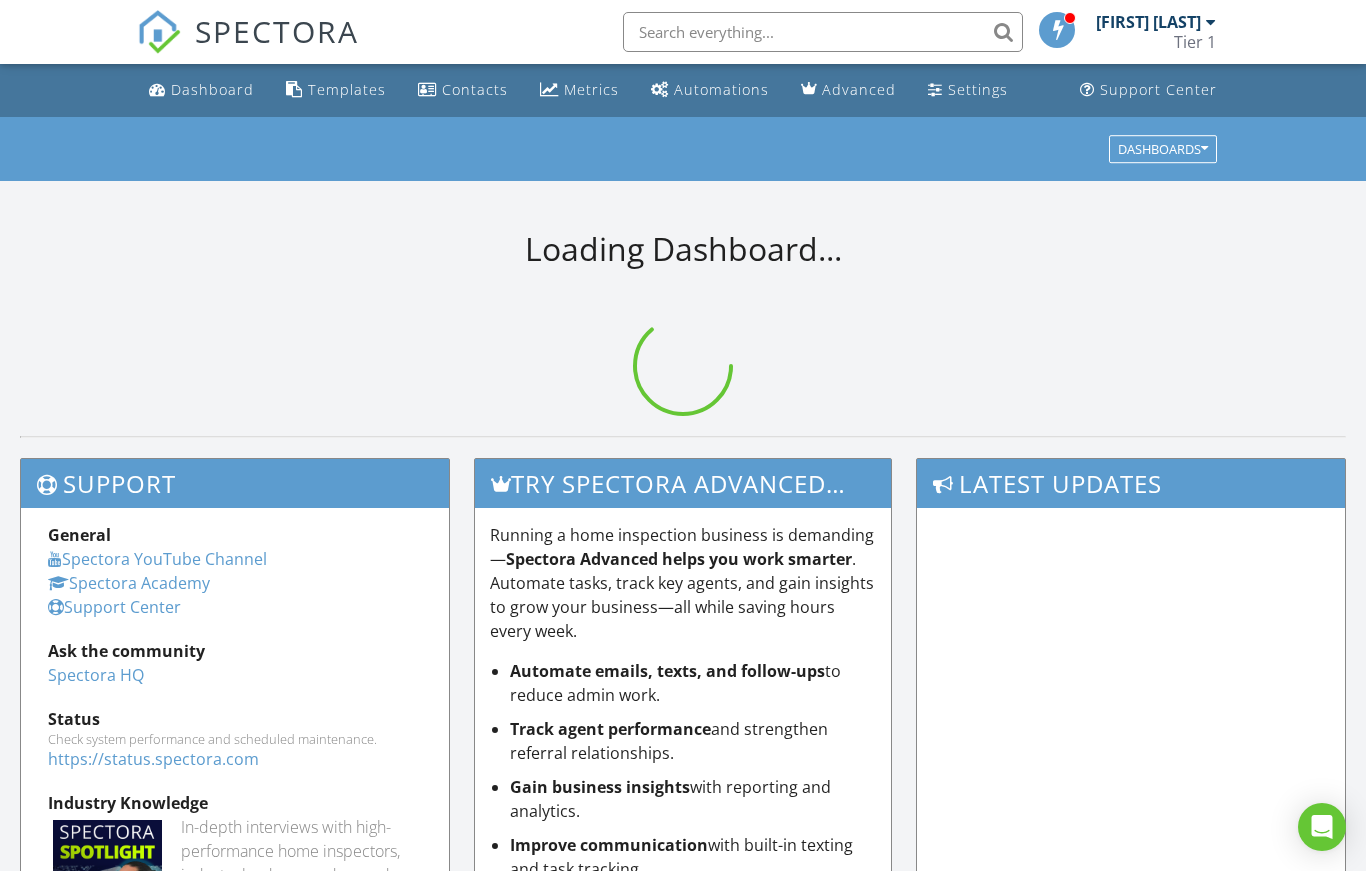 scroll, scrollTop: 0, scrollLeft: 0, axis: both 